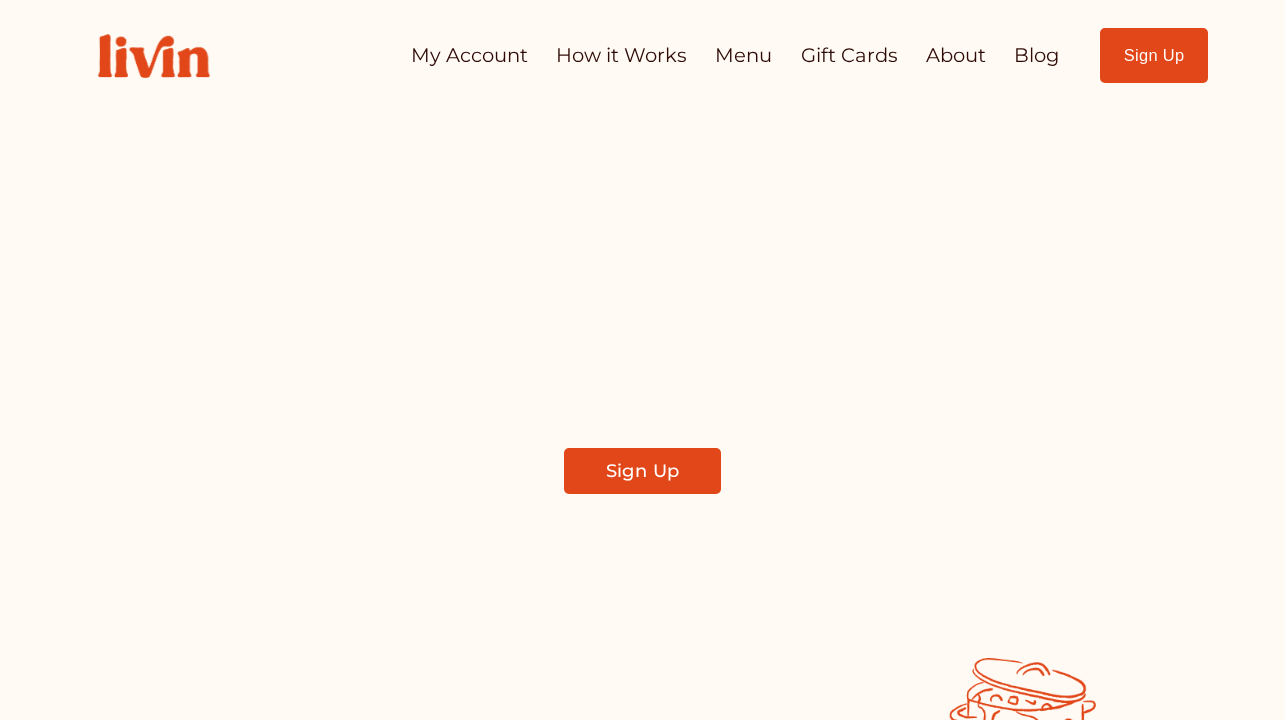 scroll, scrollTop: 0, scrollLeft: 0, axis: both 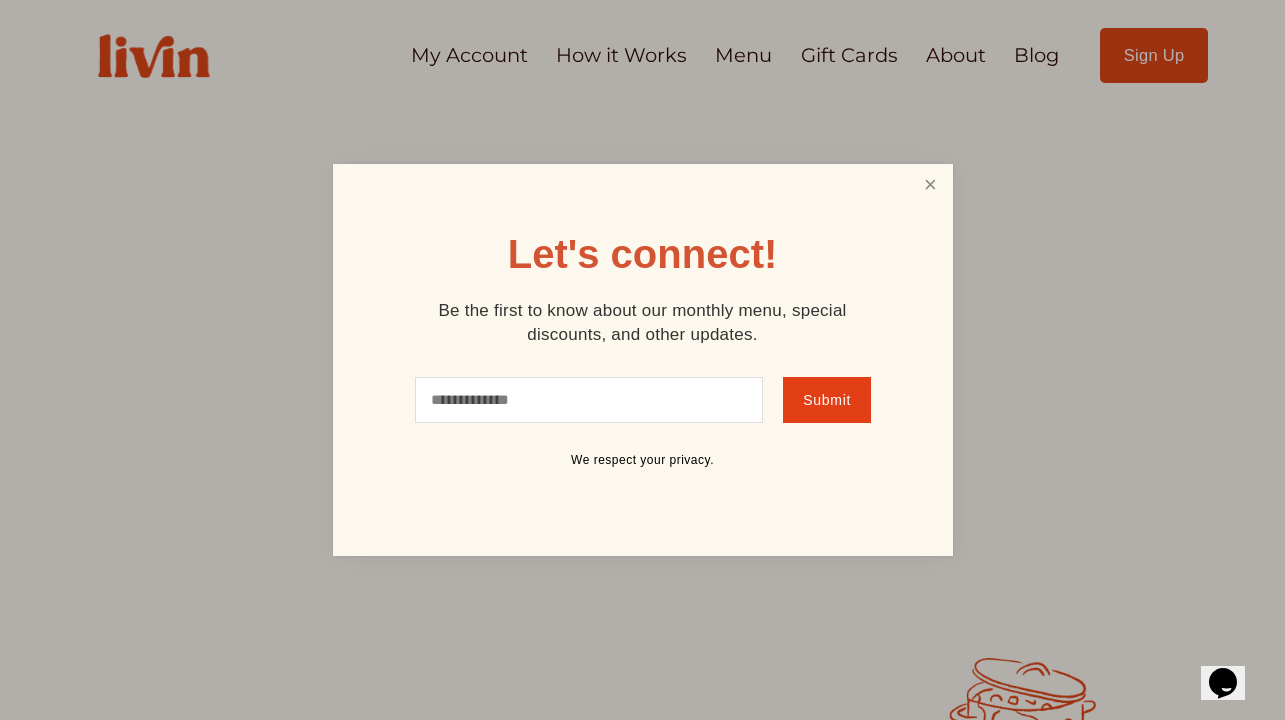 click at bounding box center (930, 185) 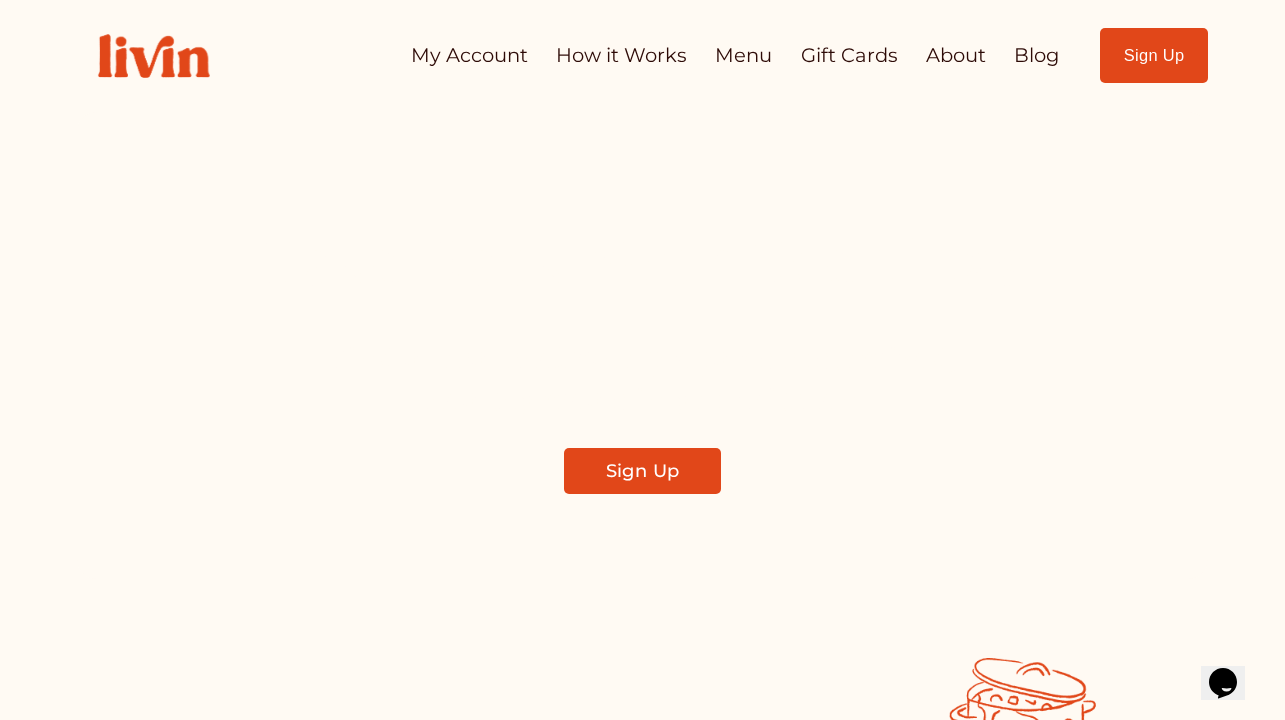 scroll, scrollTop: 0, scrollLeft: 0, axis: both 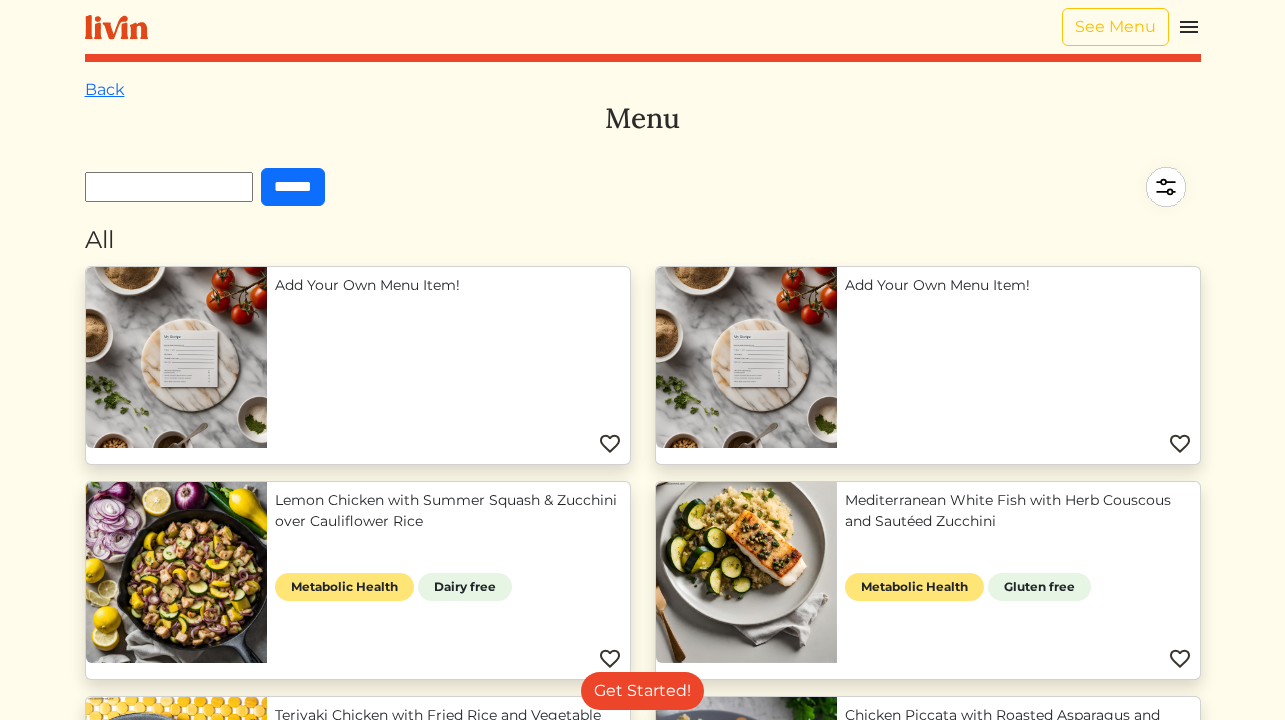 click at bounding box center (1189, 27) 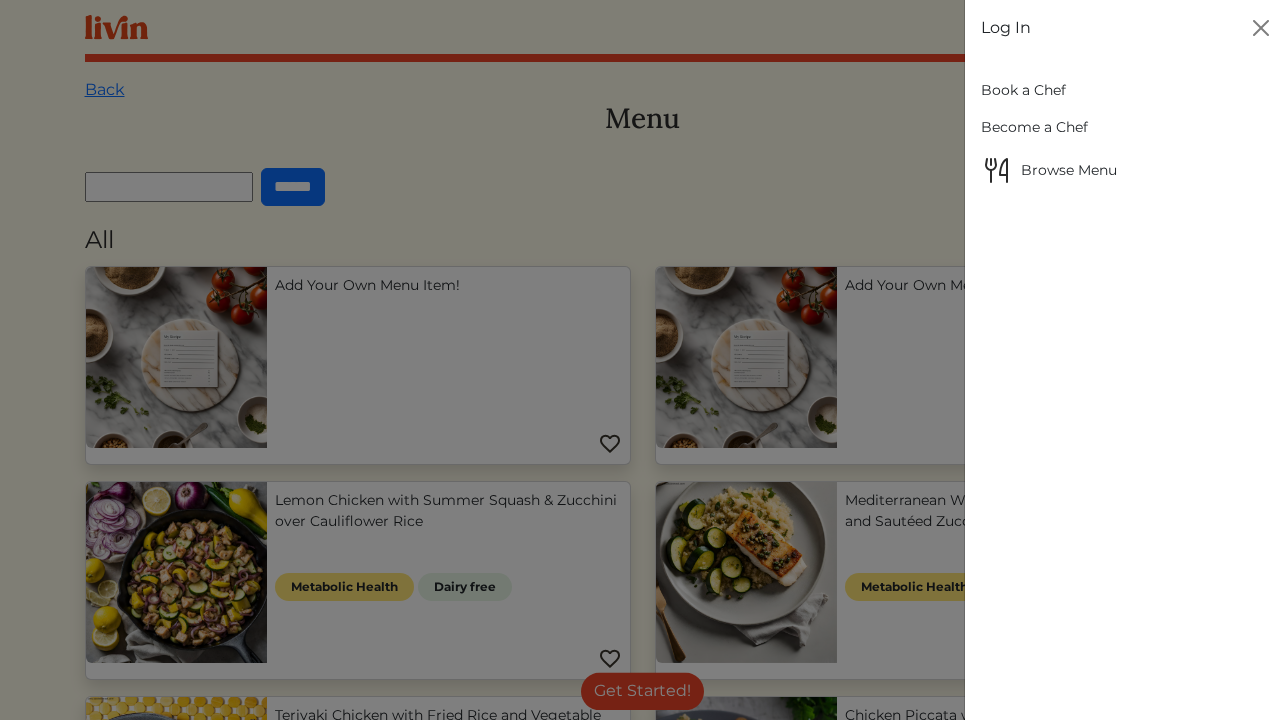 click on "Book a Chef" at bounding box center (1125, 90) 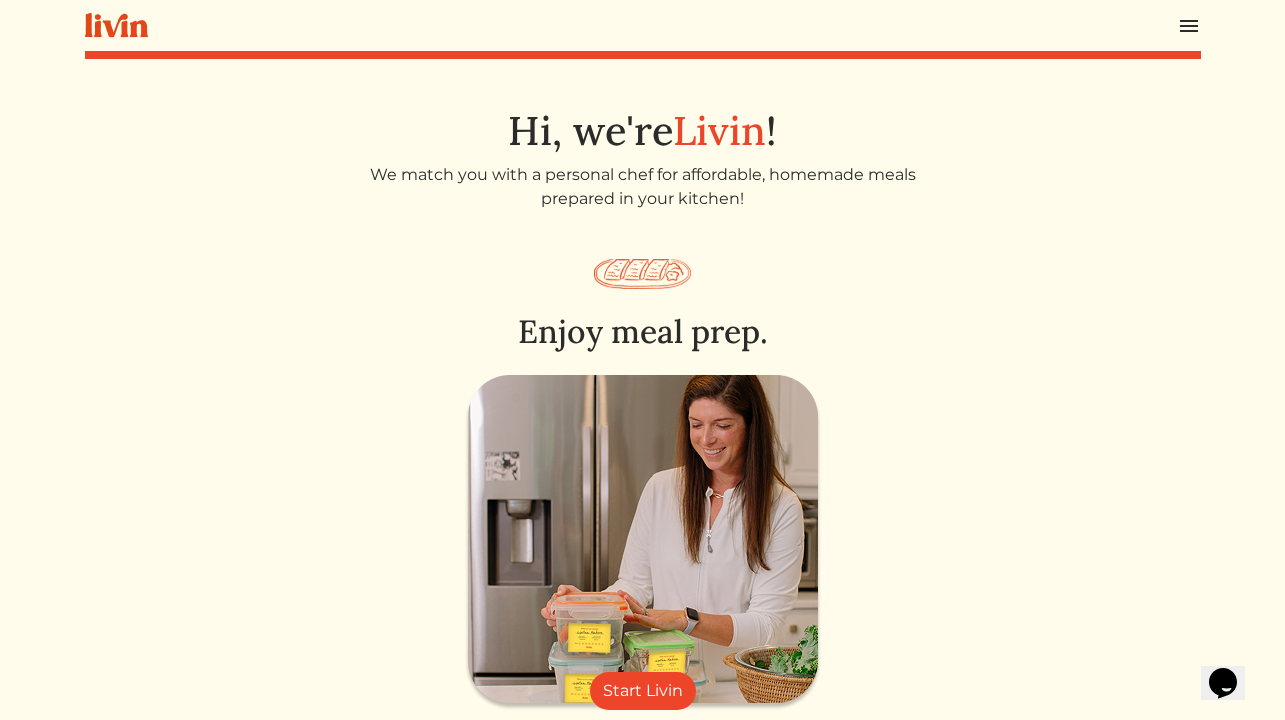 scroll, scrollTop: 0, scrollLeft: 0, axis: both 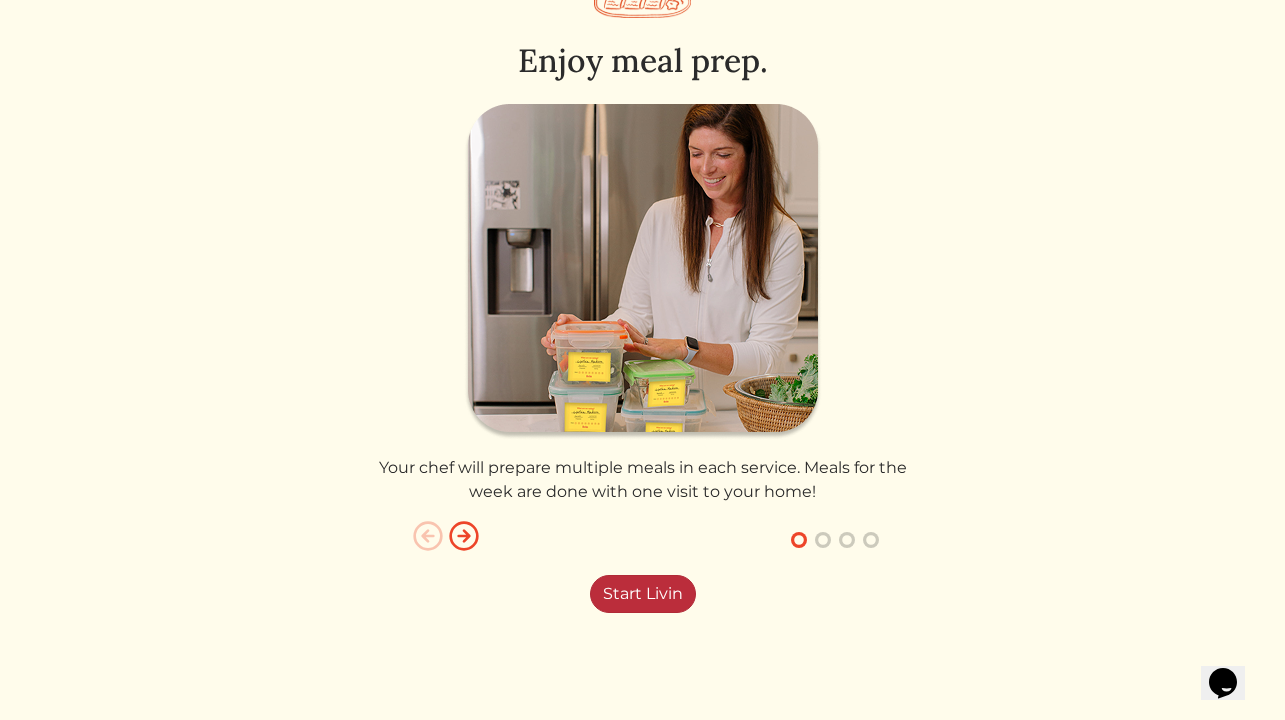 click on "Start Livin" at bounding box center [643, 594] 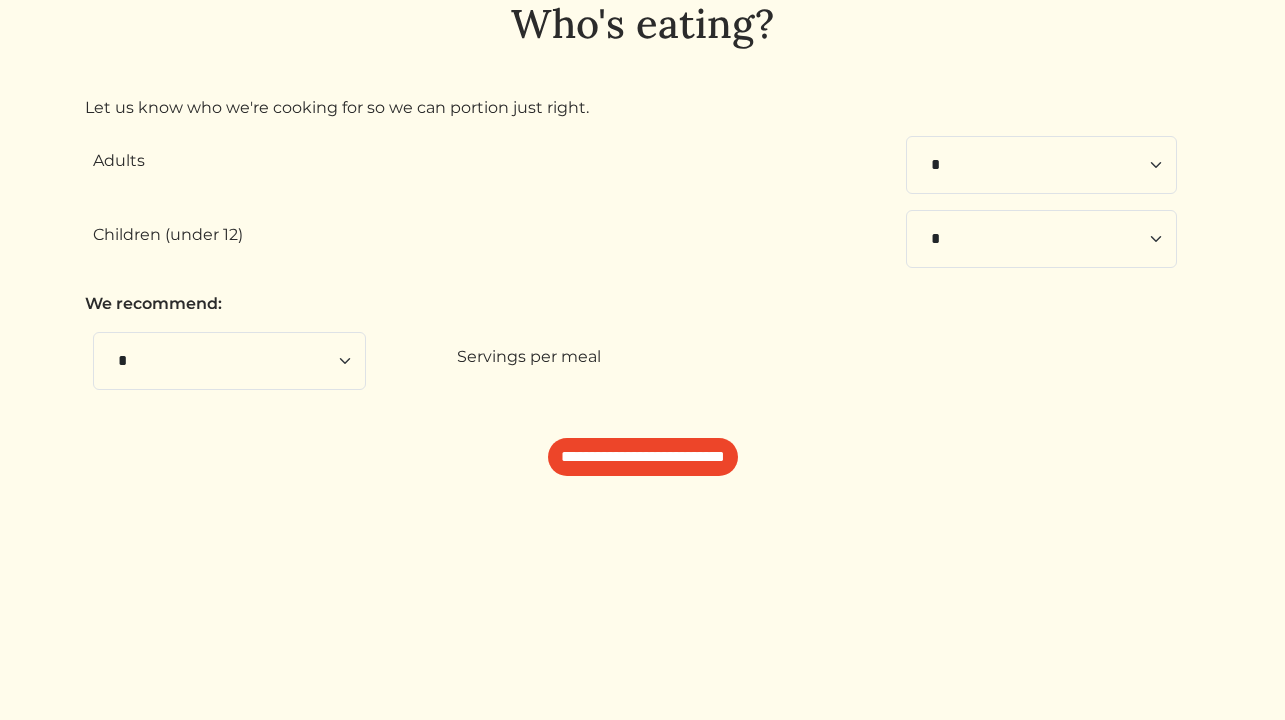 scroll, scrollTop: 0, scrollLeft: 0, axis: both 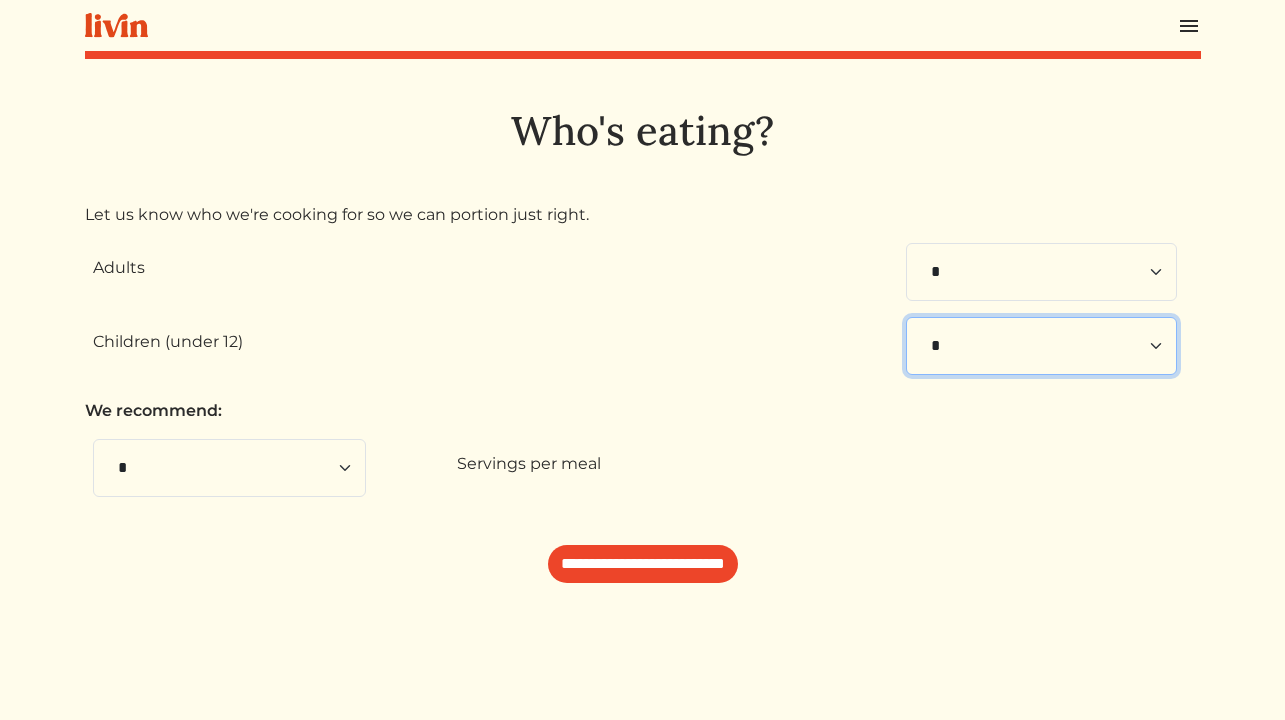 select on "*" 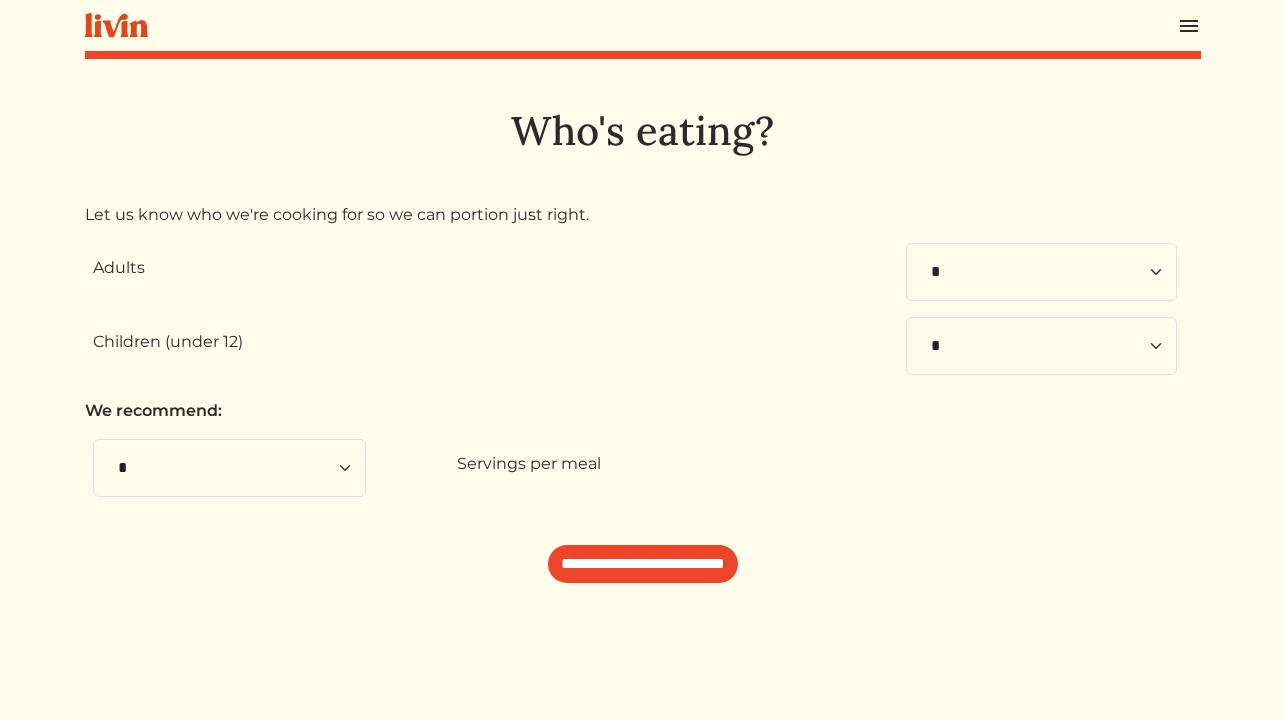 click on "Adults
*
*
*
*
*
*
*
*
*
**" at bounding box center (635, 272) 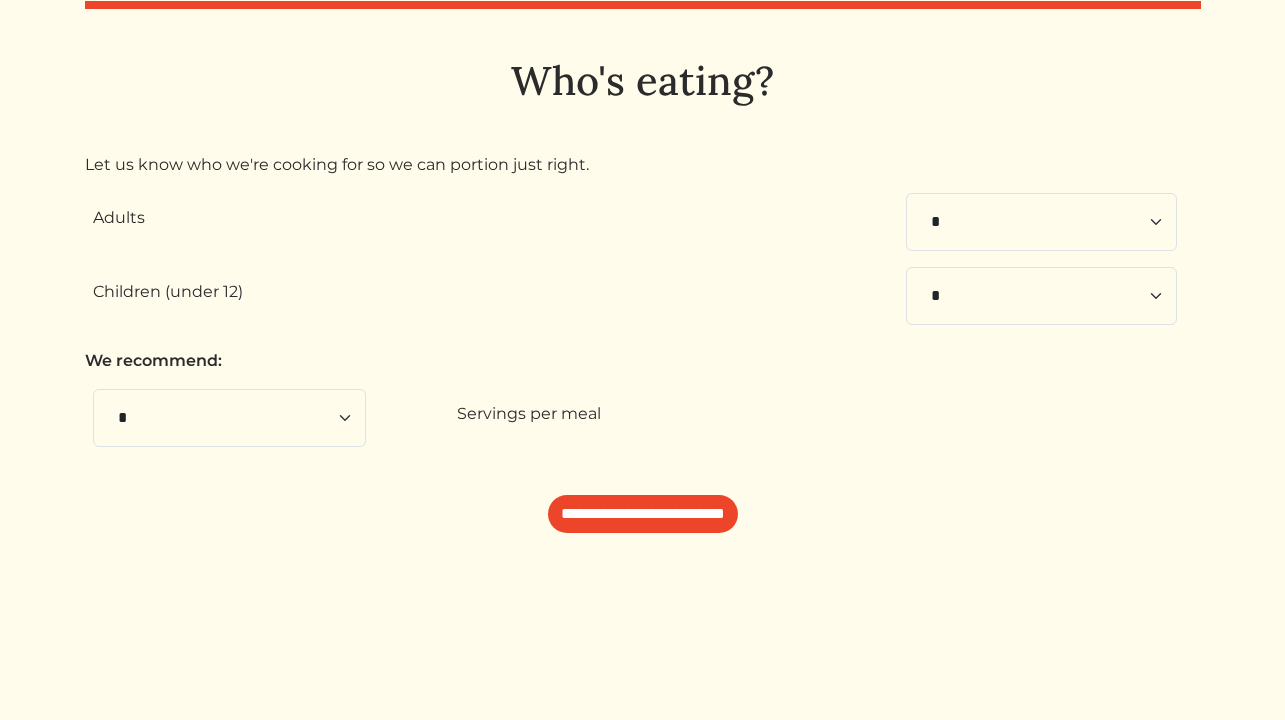 scroll, scrollTop: 74, scrollLeft: 0, axis: vertical 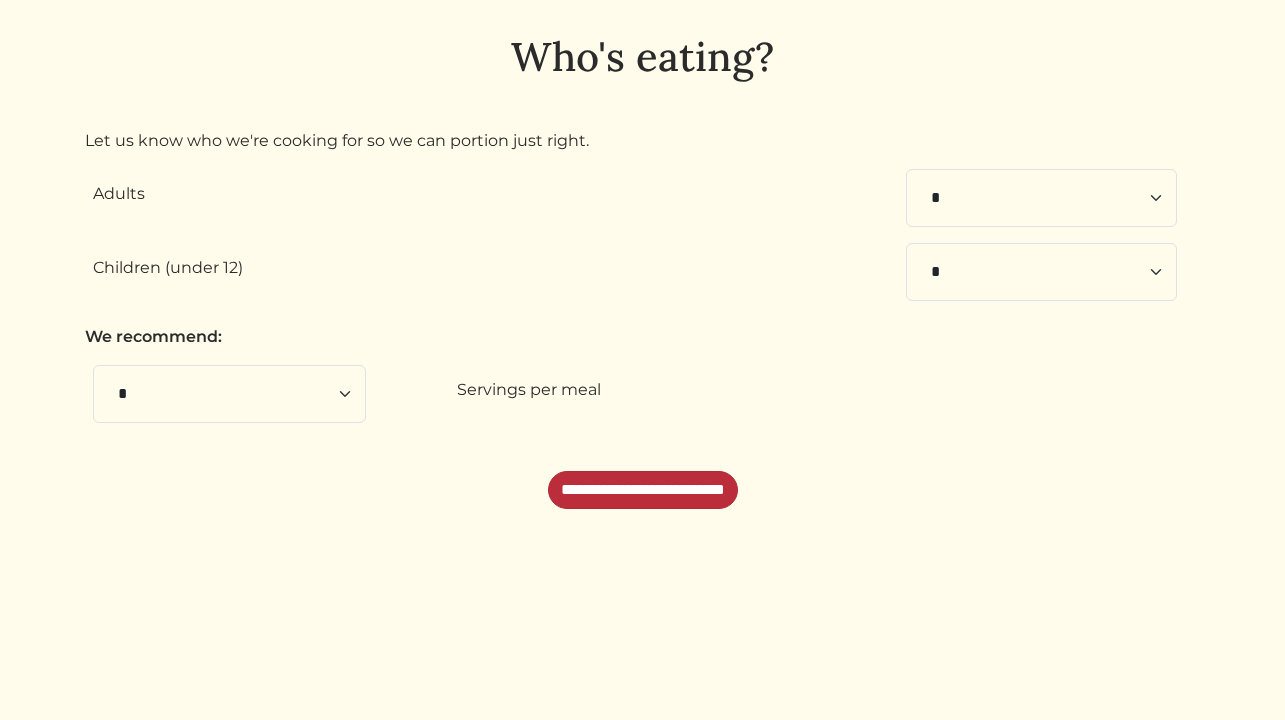 click on "**********" at bounding box center (643, 490) 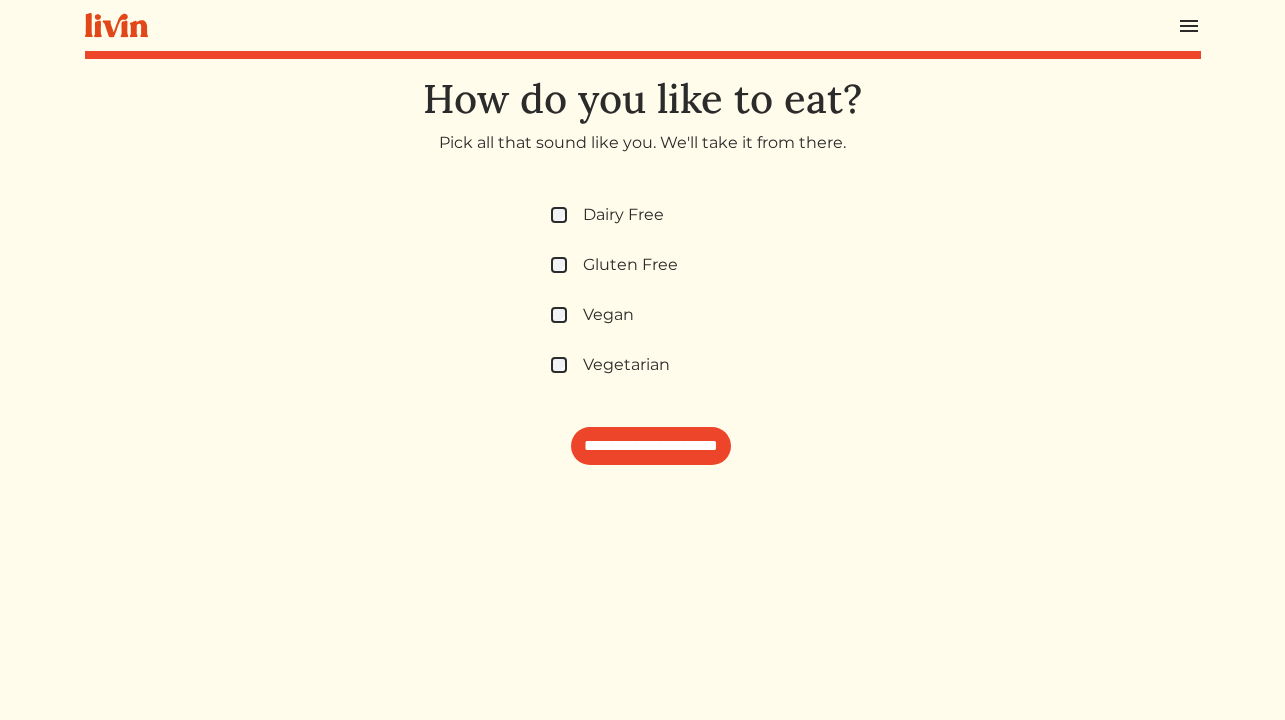 scroll, scrollTop: 0, scrollLeft: 0, axis: both 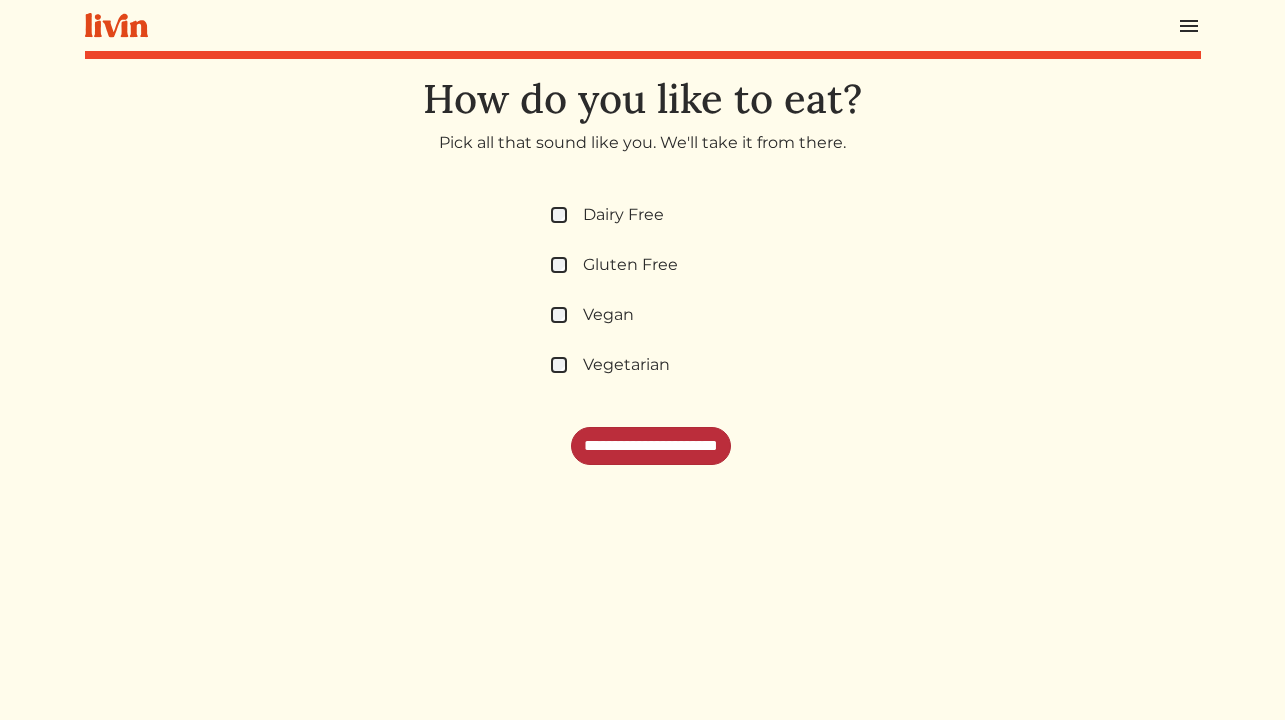 click on "**********" at bounding box center (651, 446) 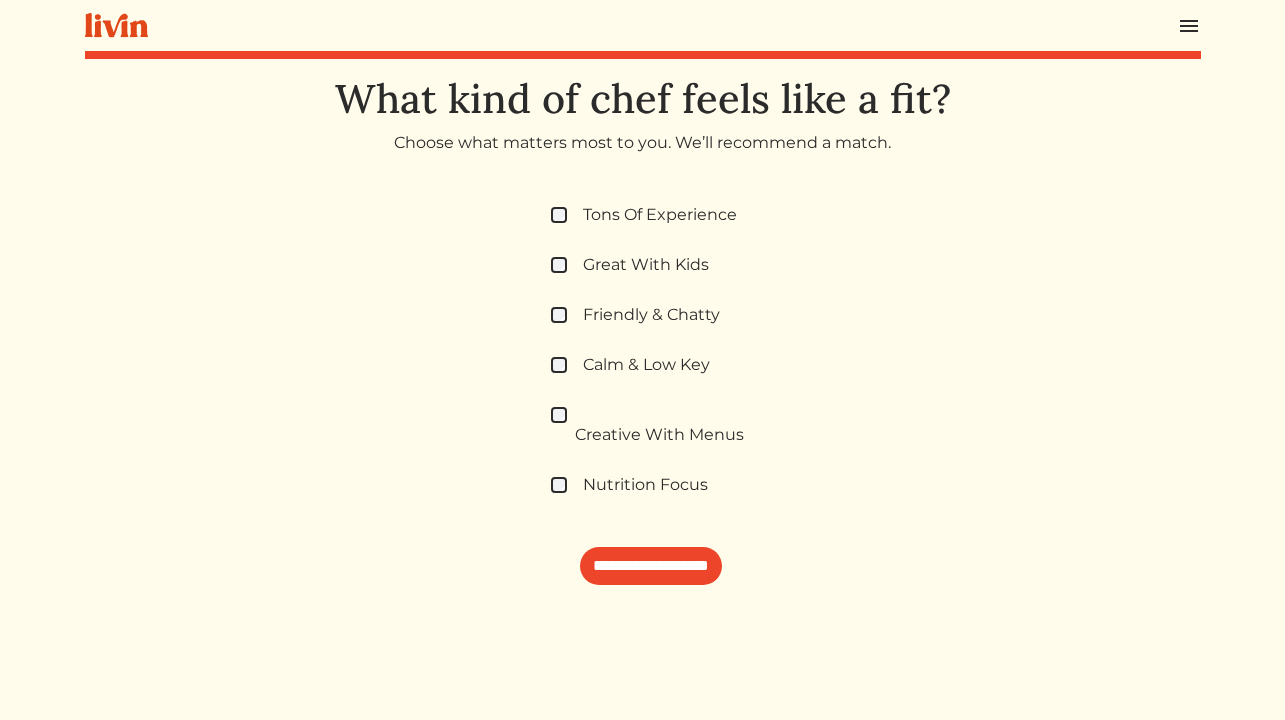 click on "**********" at bounding box center [643, 330] 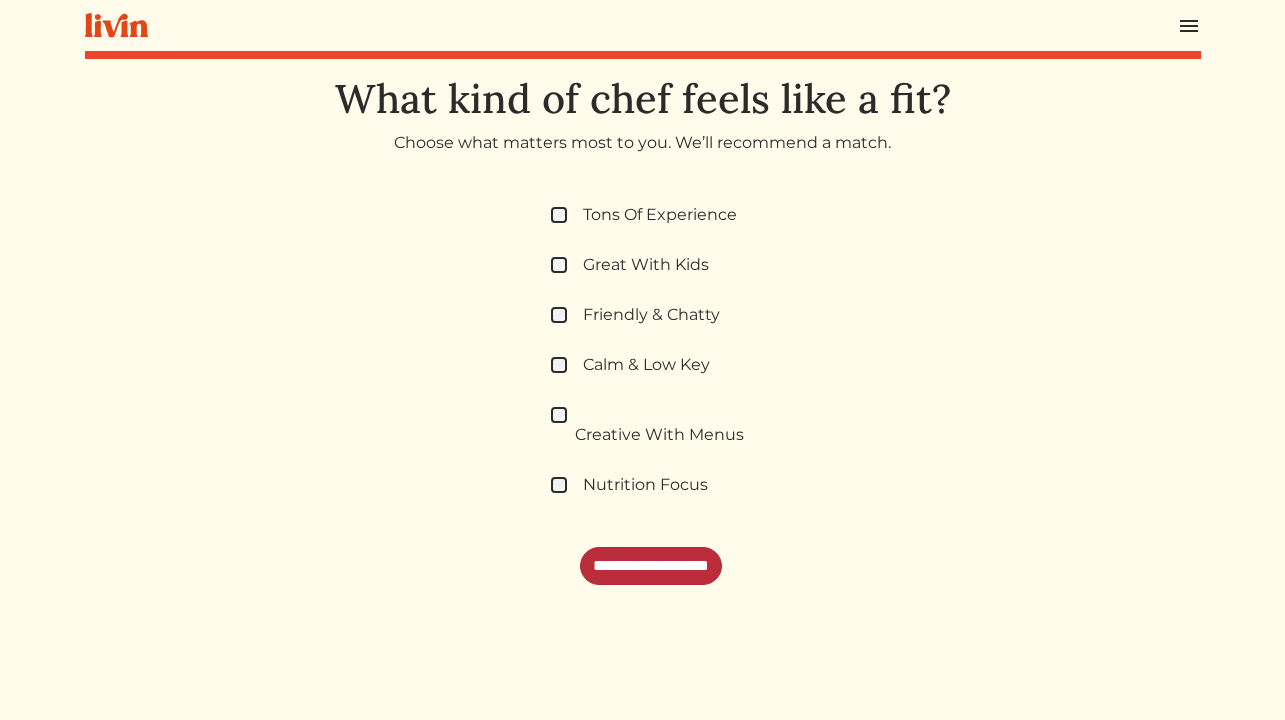 click on "**********" at bounding box center (651, 566) 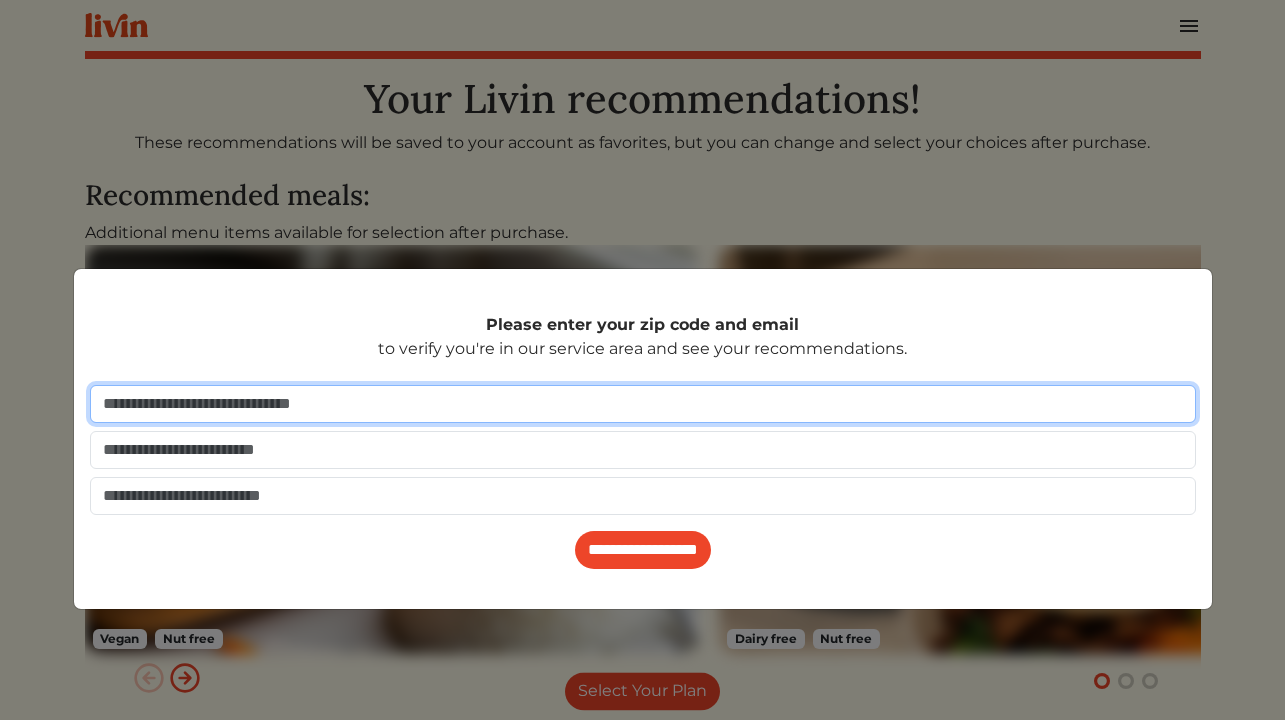 click at bounding box center (643, 404) 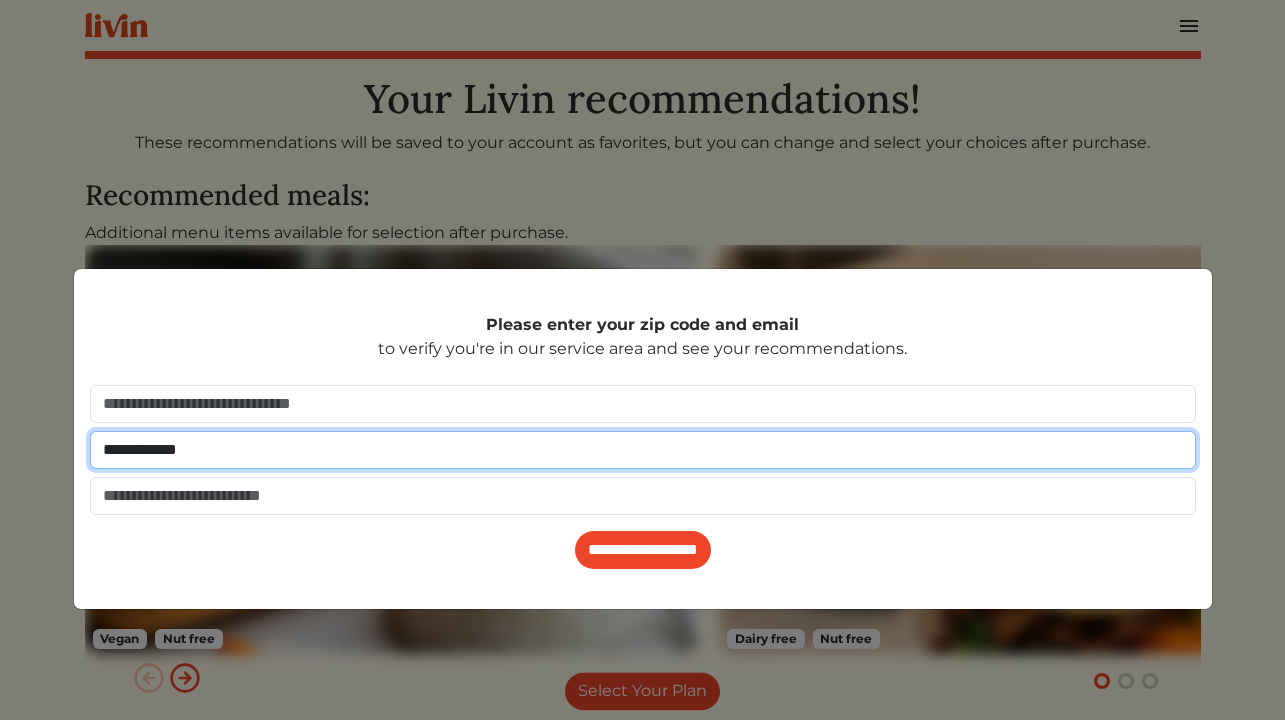 type on "**********" 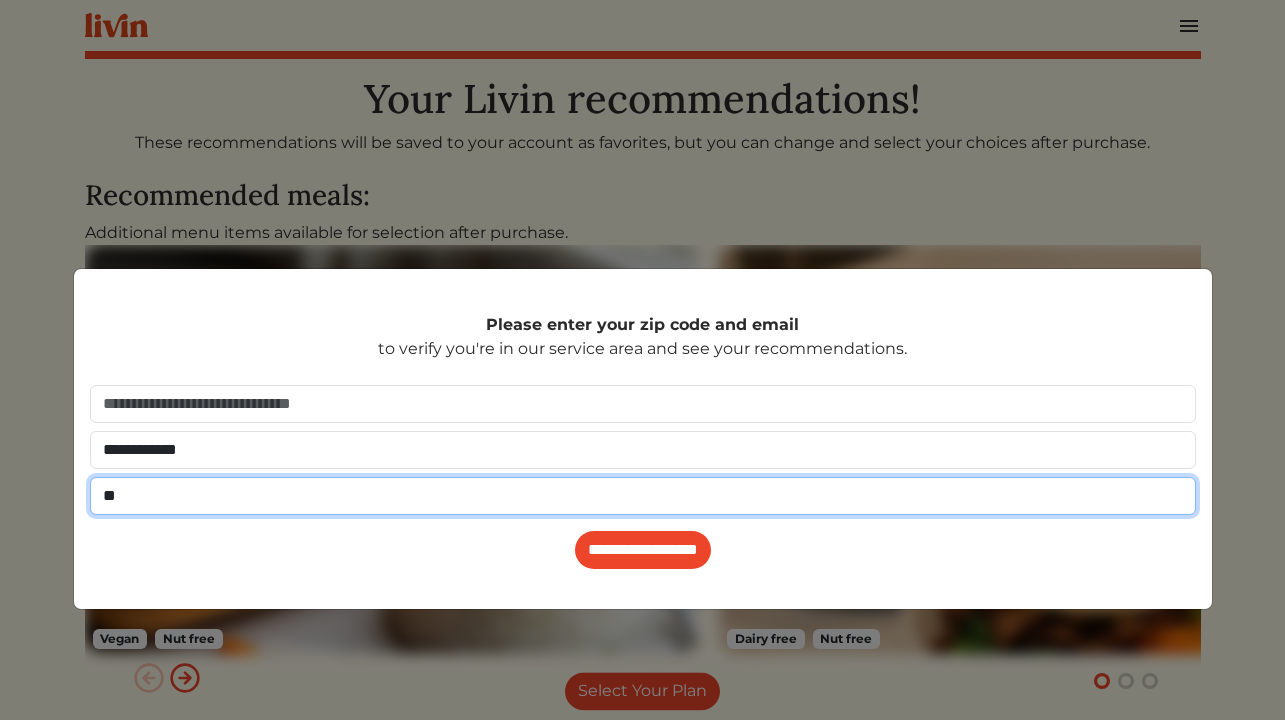 type on "*" 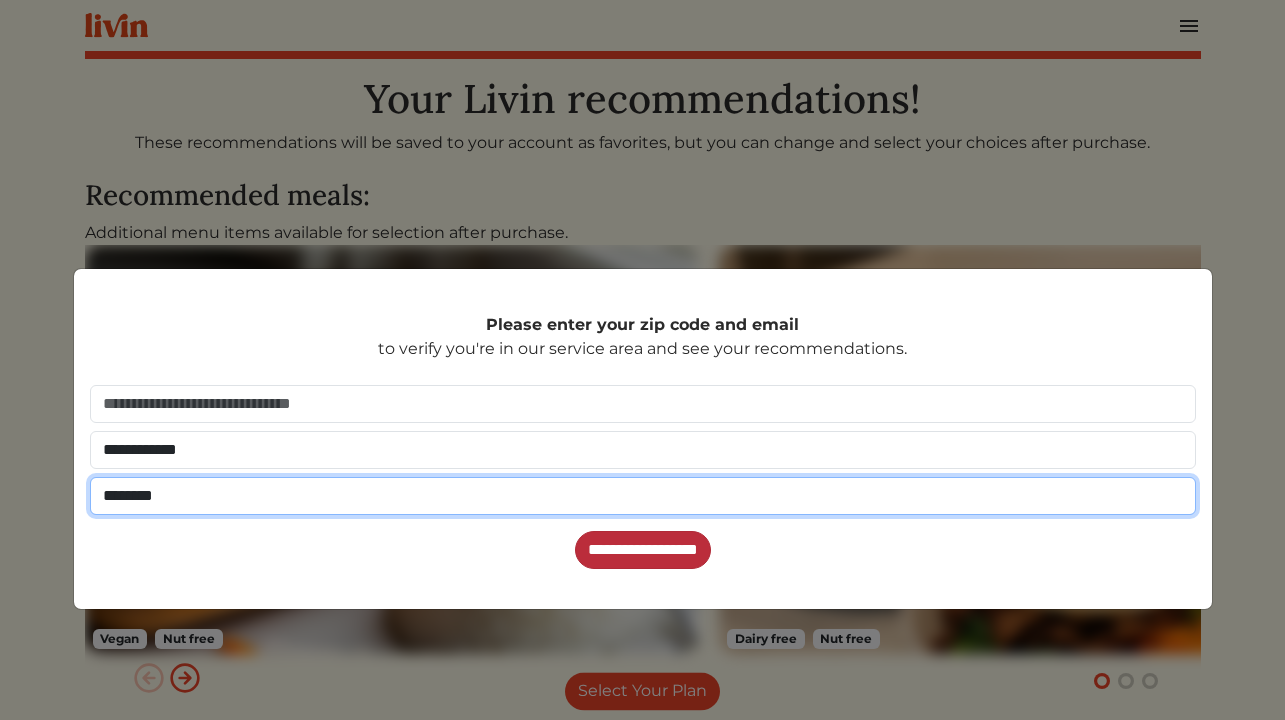 type on "********" 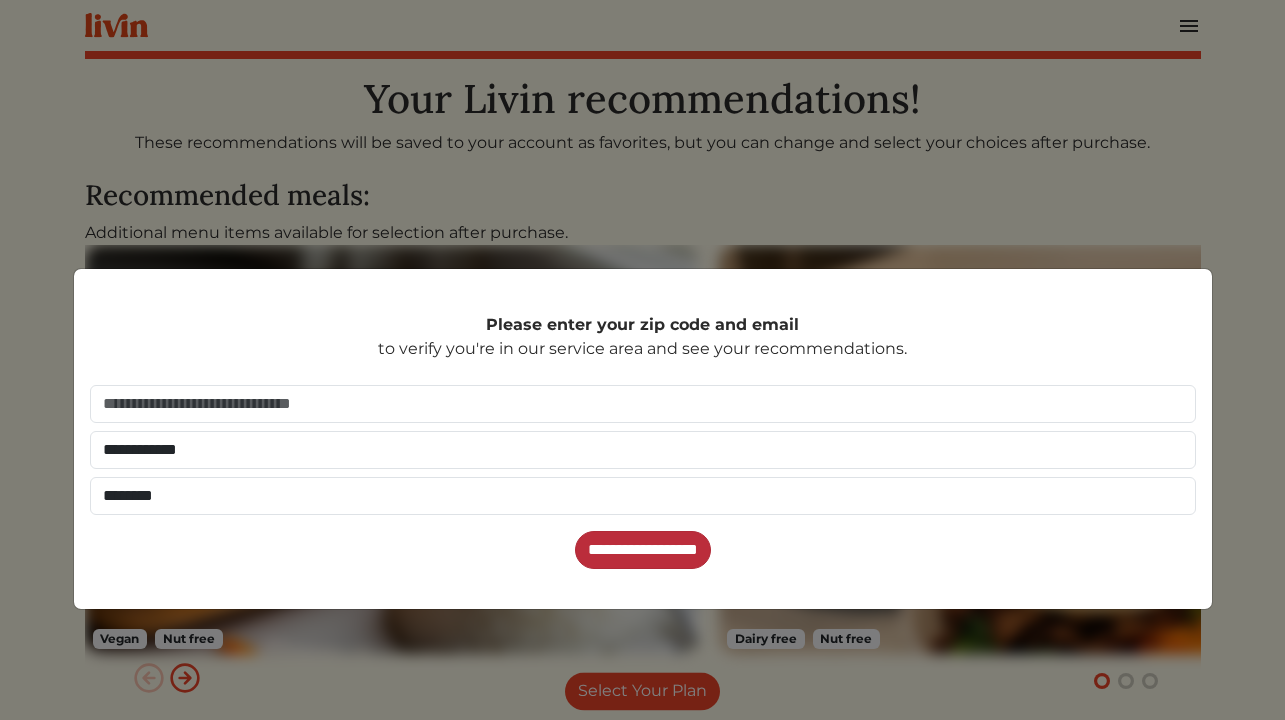 click on "**********" at bounding box center (643, 550) 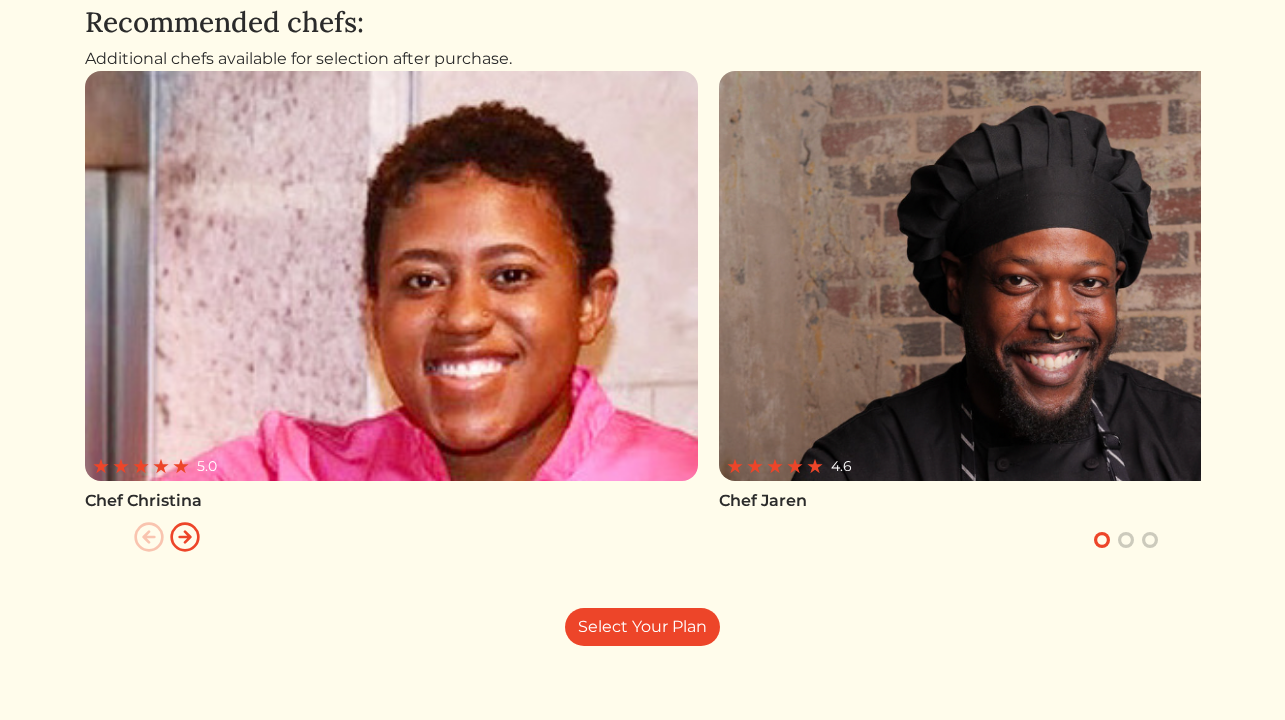 scroll, scrollTop: 736, scrollLeft: 0, axis: vertical 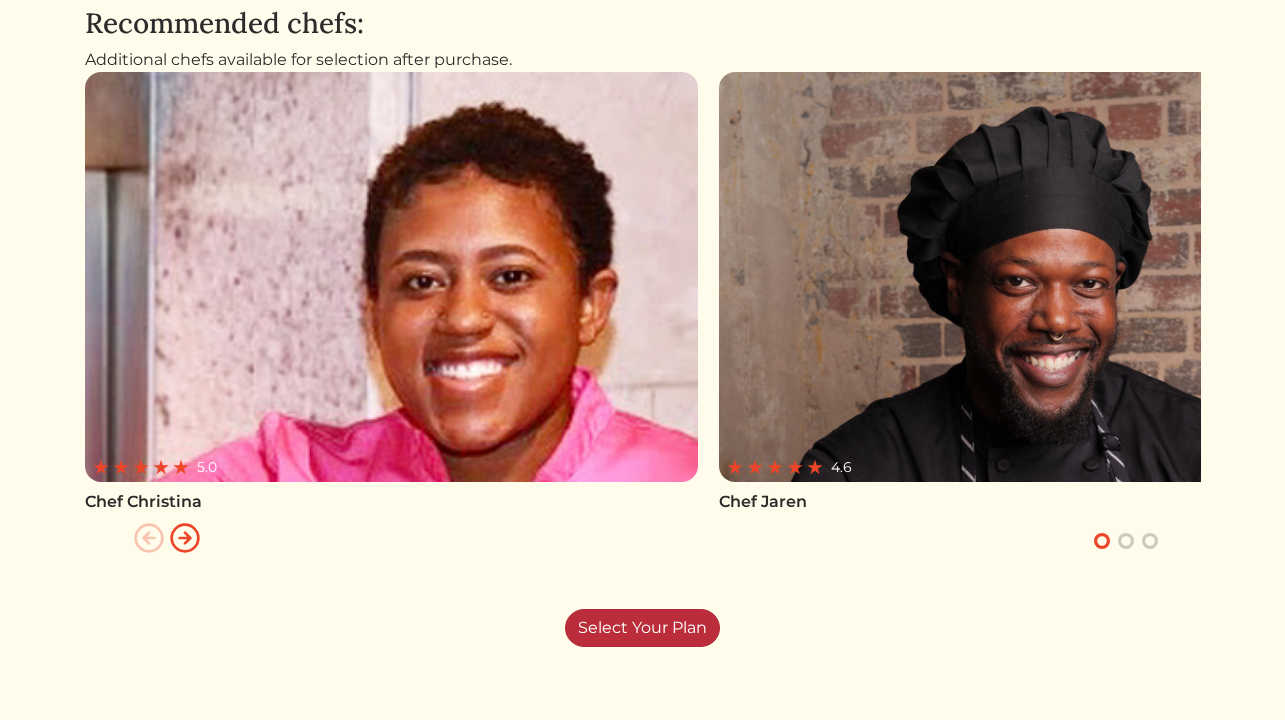click on "Select Your Plan" at bounding box center [642, 628] 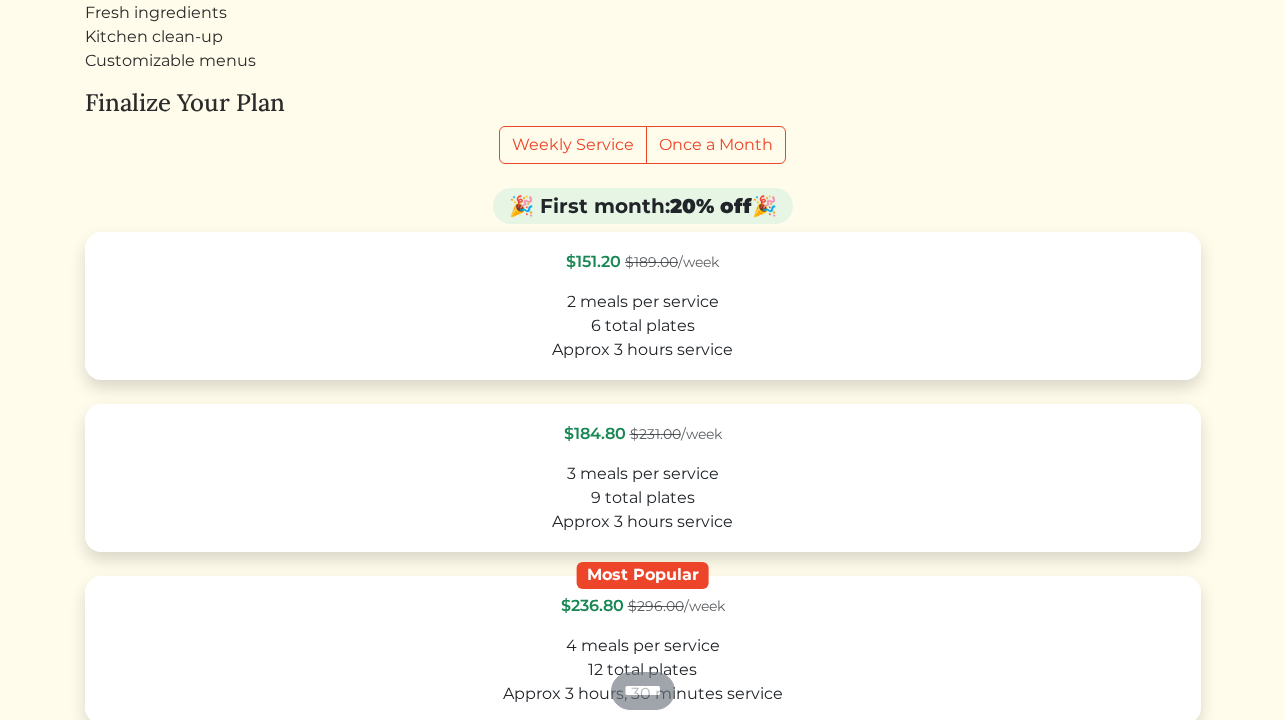 scroll, scrollTop: 203, scrollLeft: 0, axis: vertical 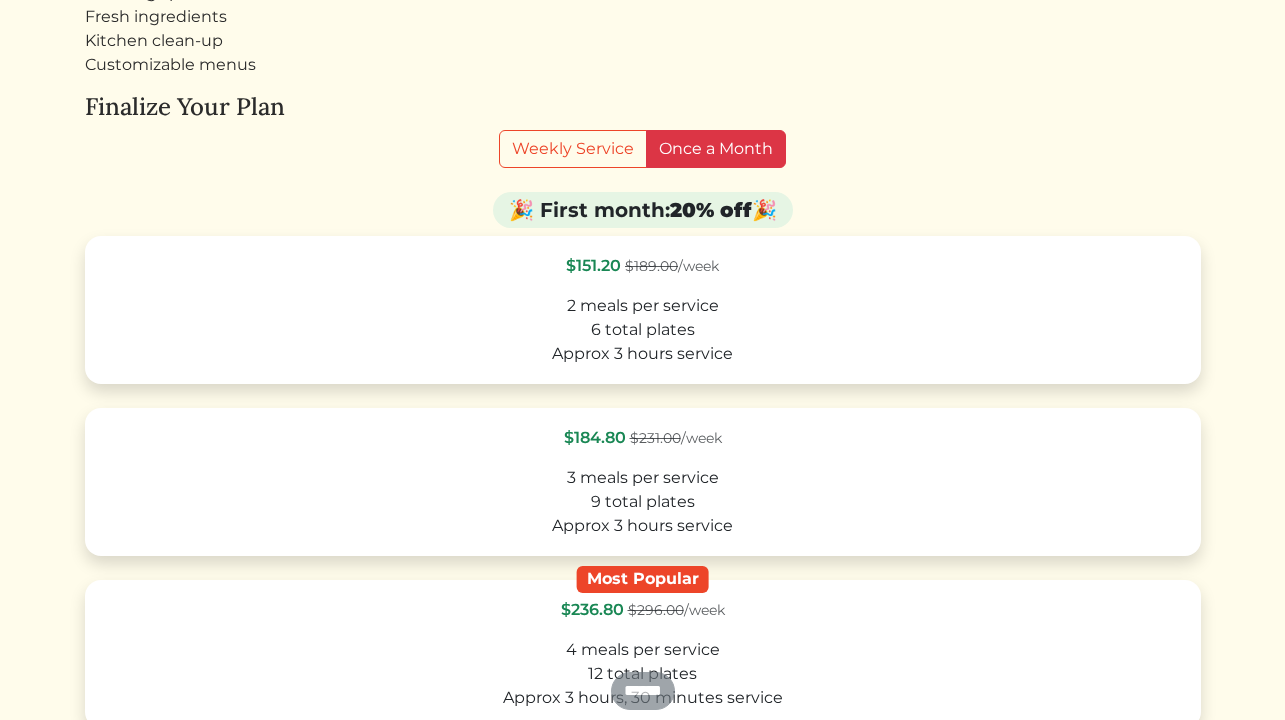 click on "Once a Month" at bounding box center [716, 149] 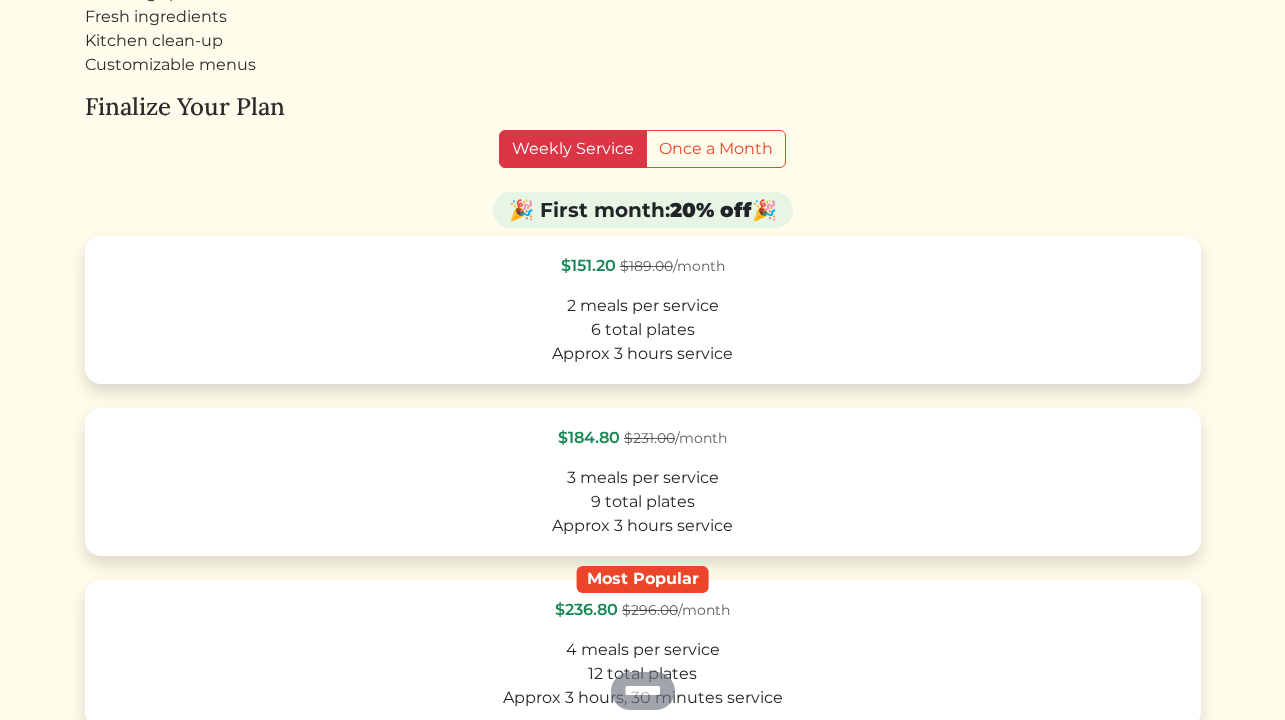 click on "Weekly Service" at bounding box center [573, 149] 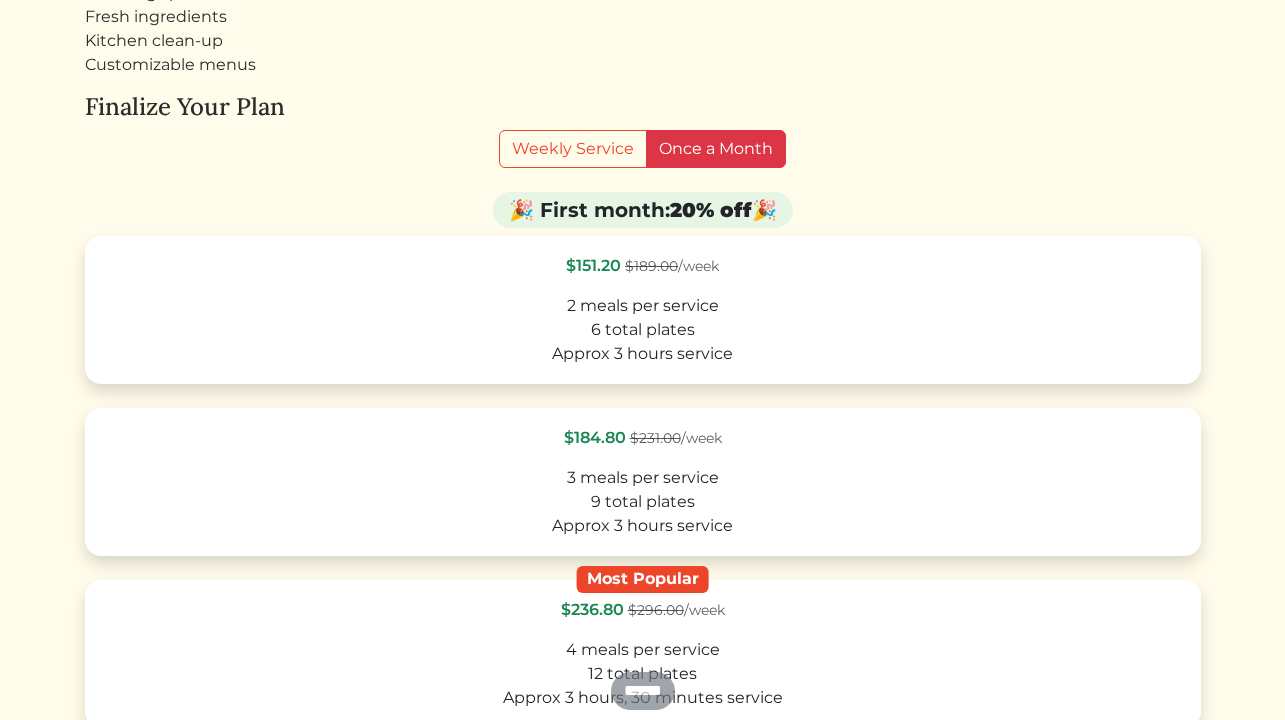 click on "Once a Month" at bounding box center (716, 149) 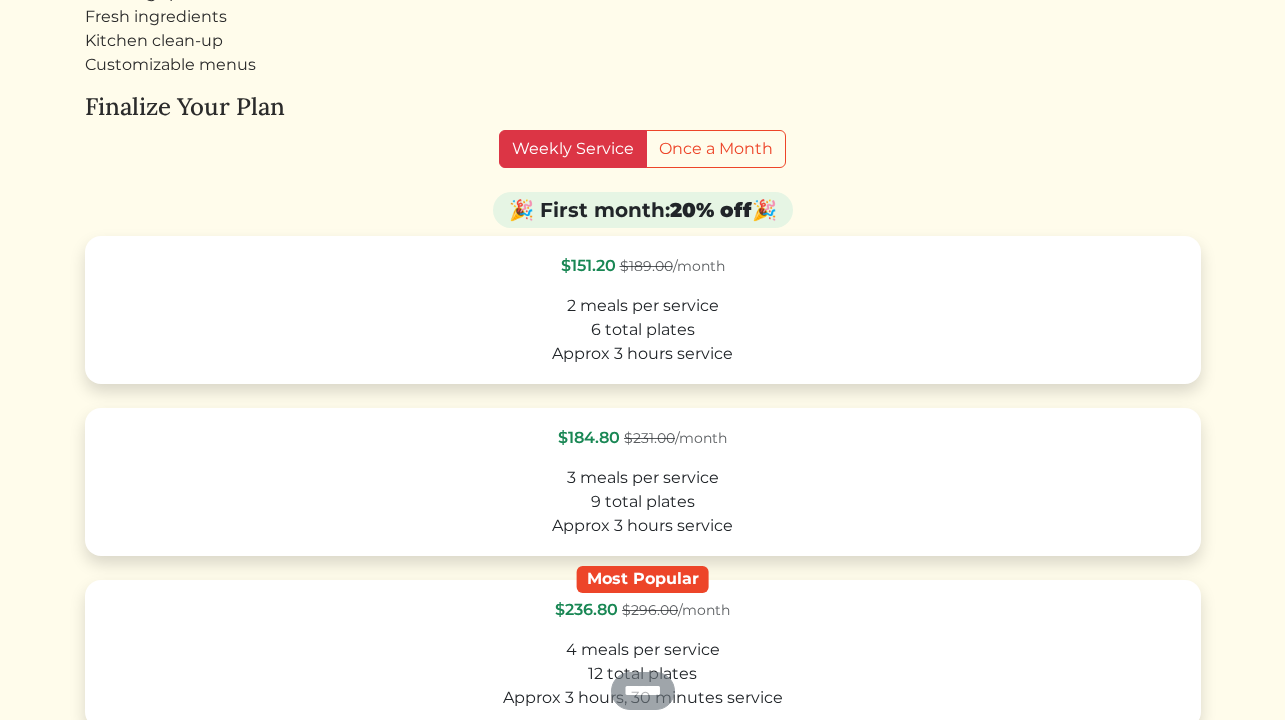 click on "Weekly Service" at bounding box center (573, 149) 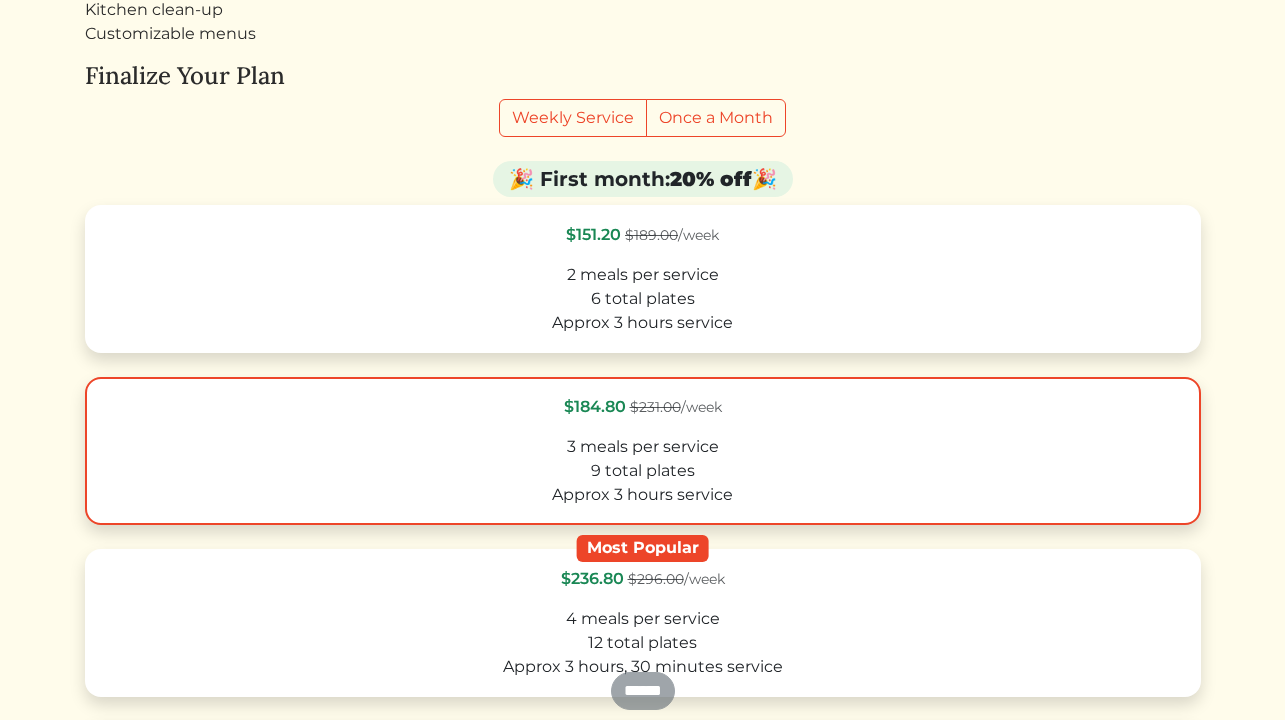 scroll, scrollTop: 231, scrollLeft: 0, axis: vertical 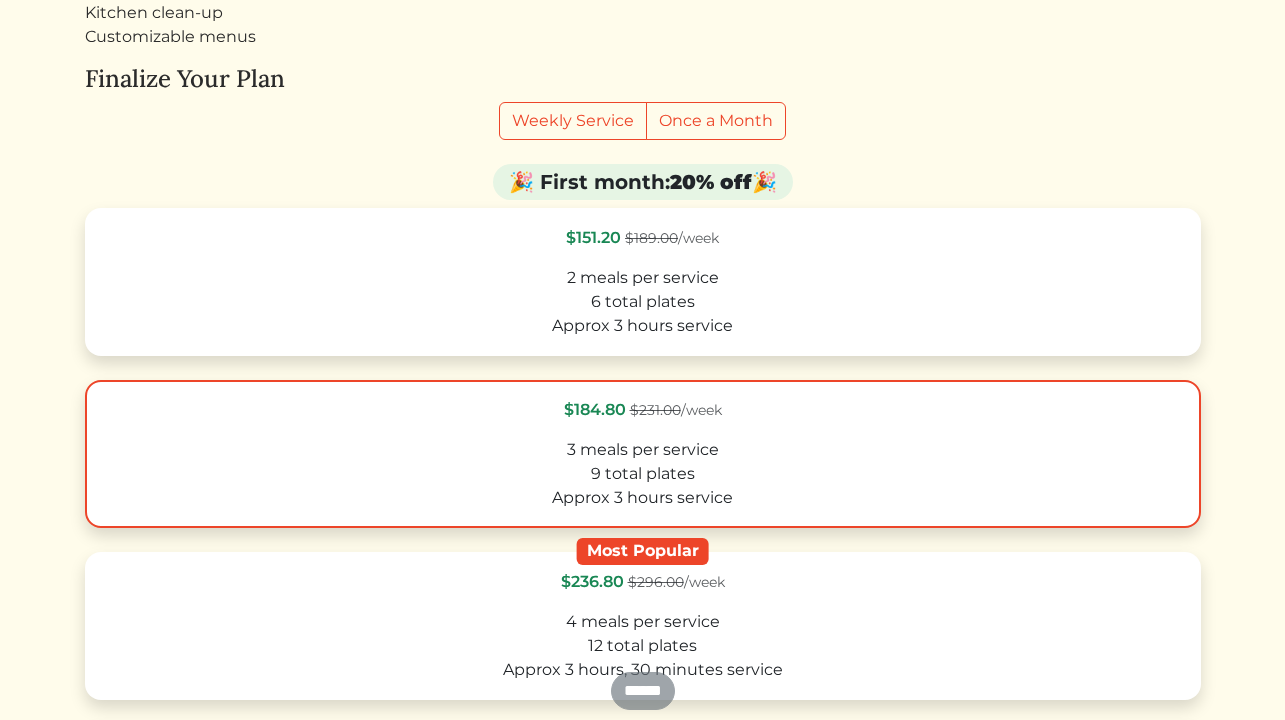 click on "$231.00 /week" at bounding box center (676, 410) 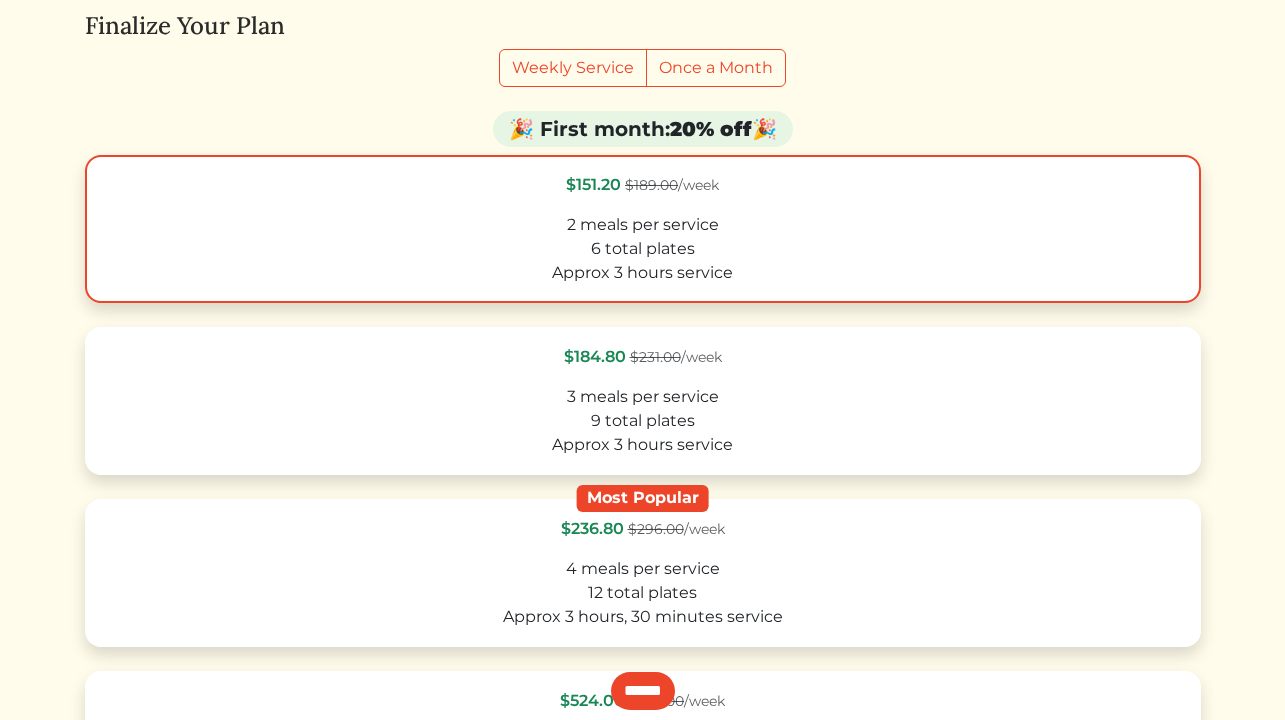 scroll, scrollTop: 311, scrollLeft: 0, axis: vertical 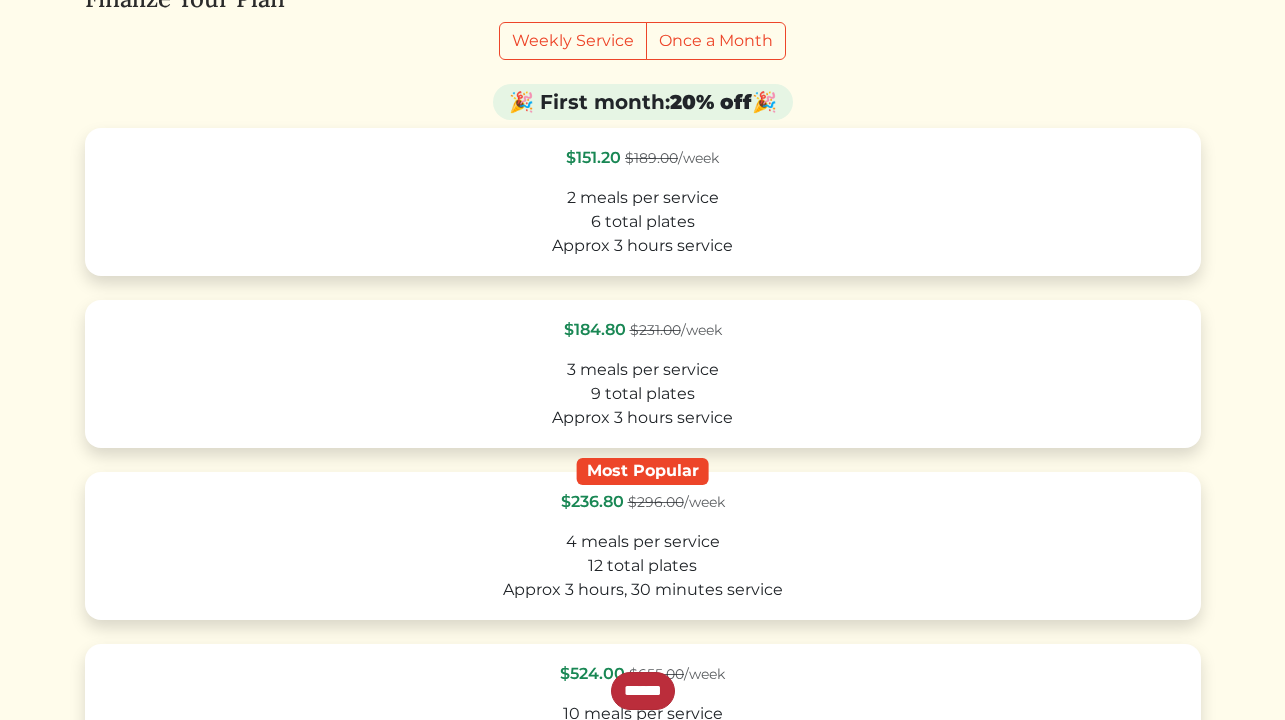 click on "******" at bounding box center [643, 691] 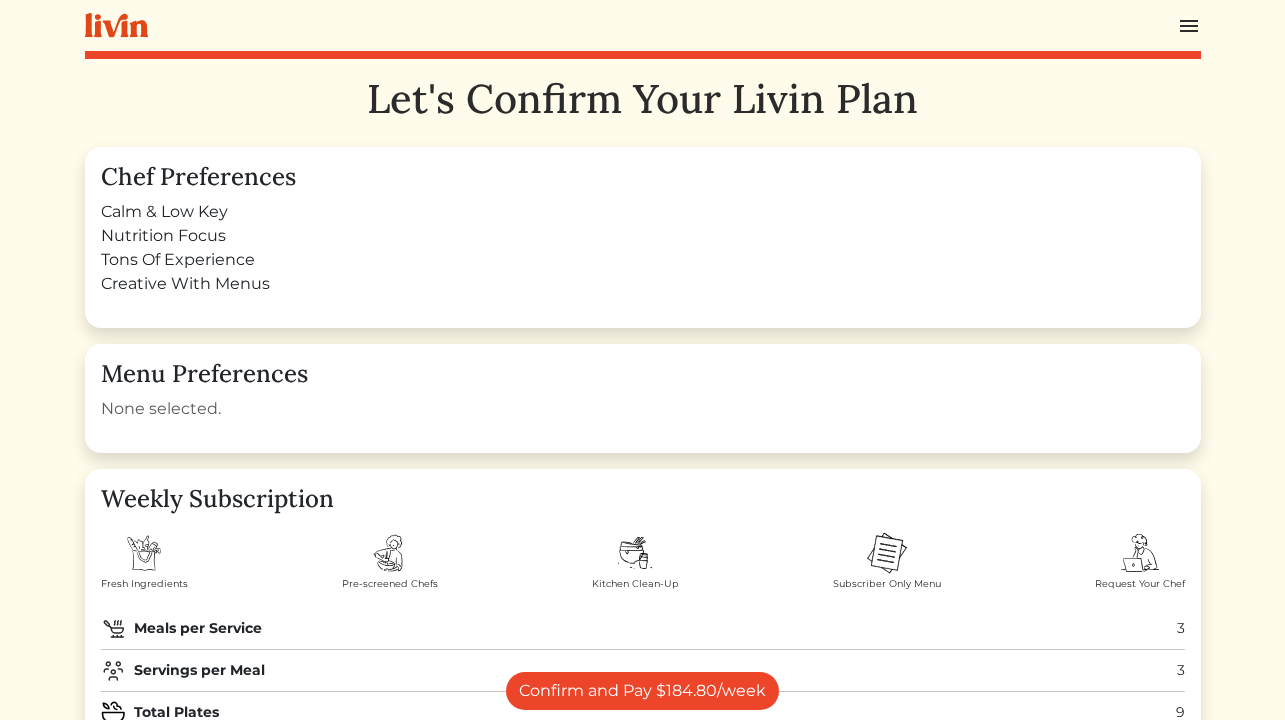 scroll, scrollTop: 0, scrollLeft: 0, axis: both 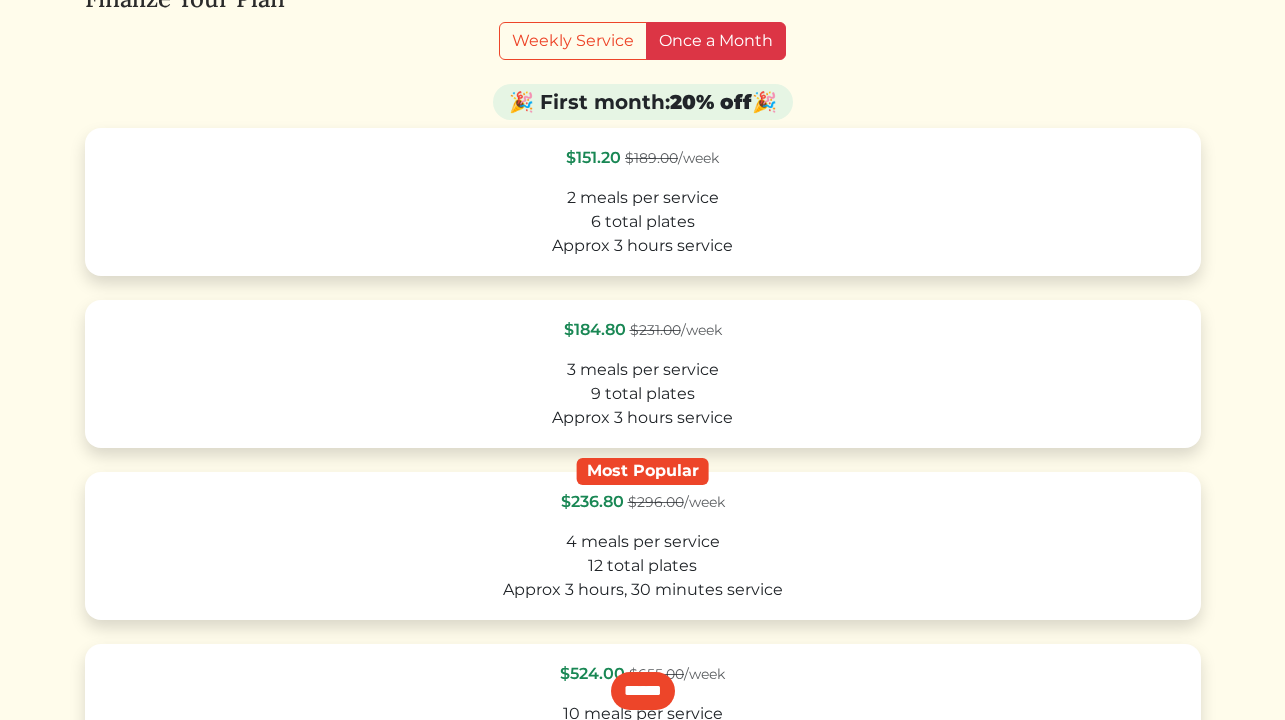 click on "Once a Month" at bounding box center (716, 41) 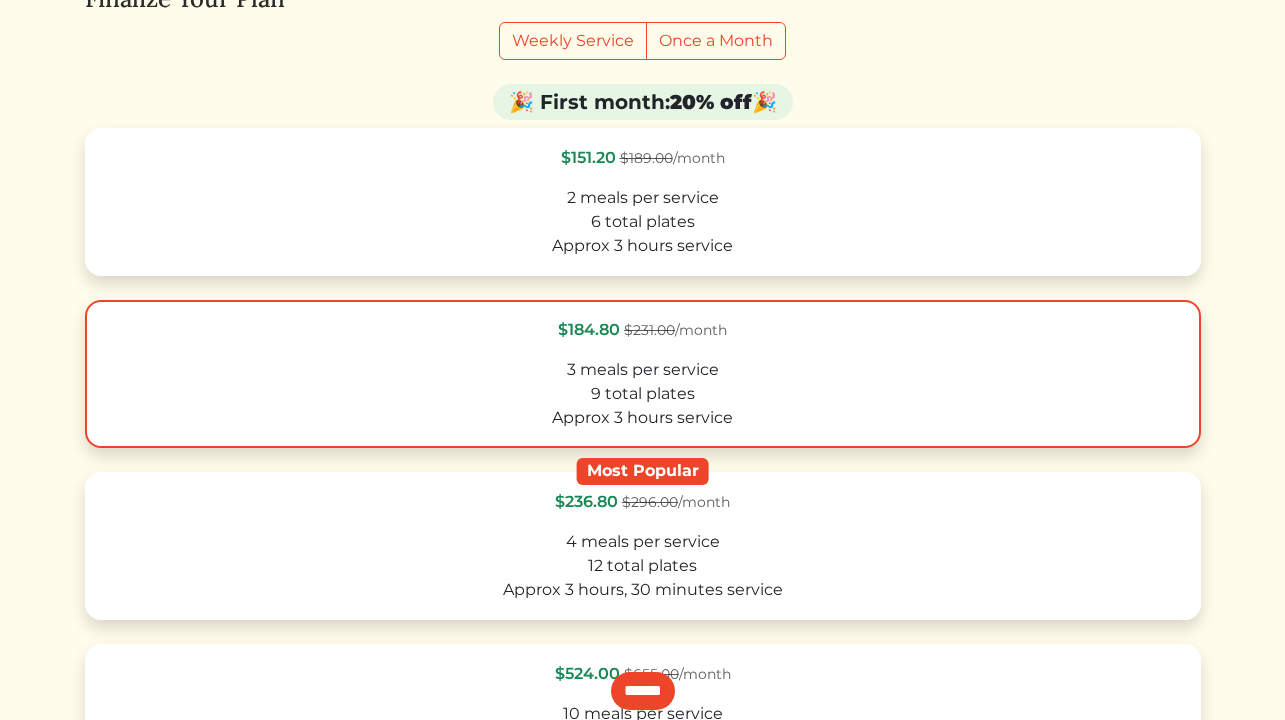 click on "9 total plates" at bounding box center [643, 394] 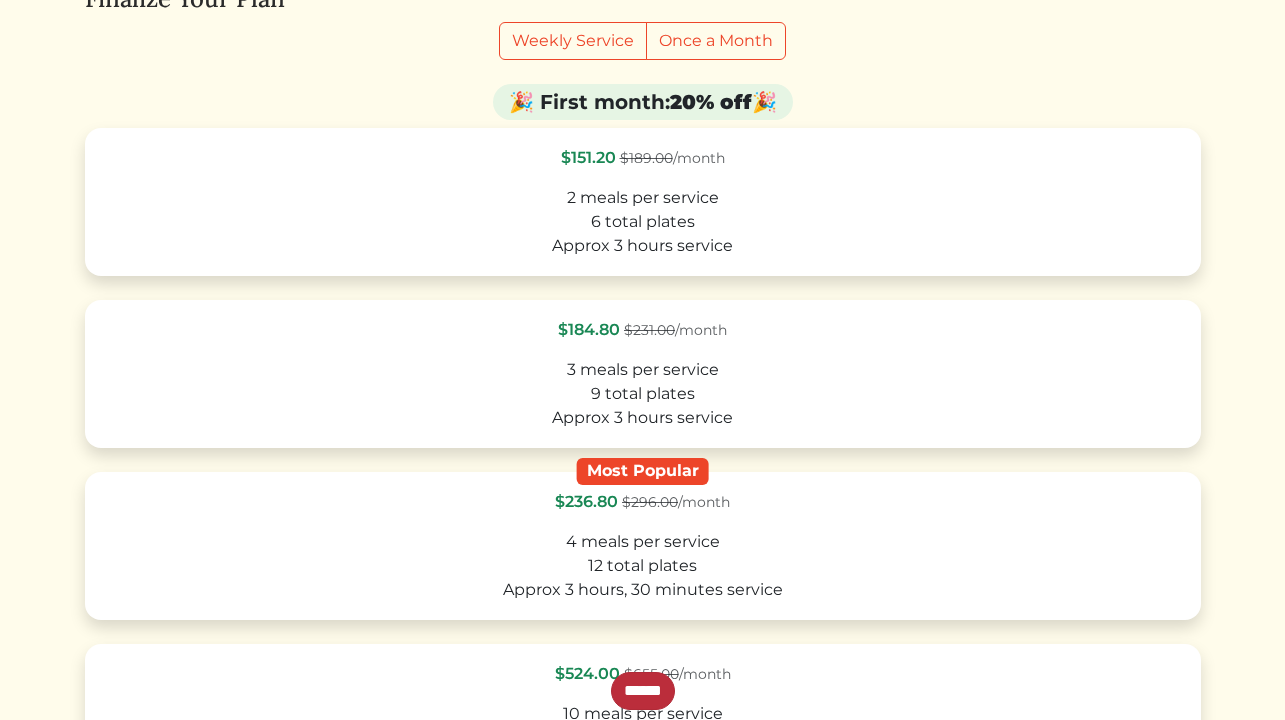 click on "******" at bounding box center [643, 691] 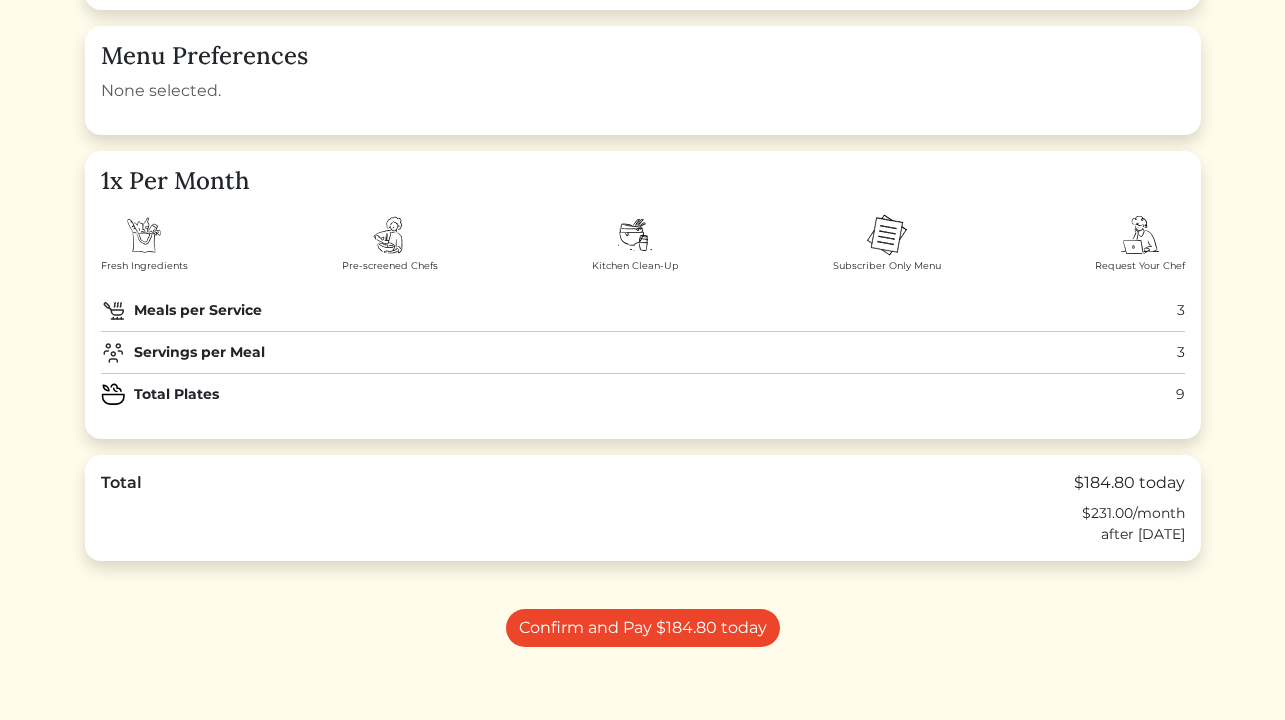 scroll, scrollTop: 317, scrollLeft: 0, axis: vertical 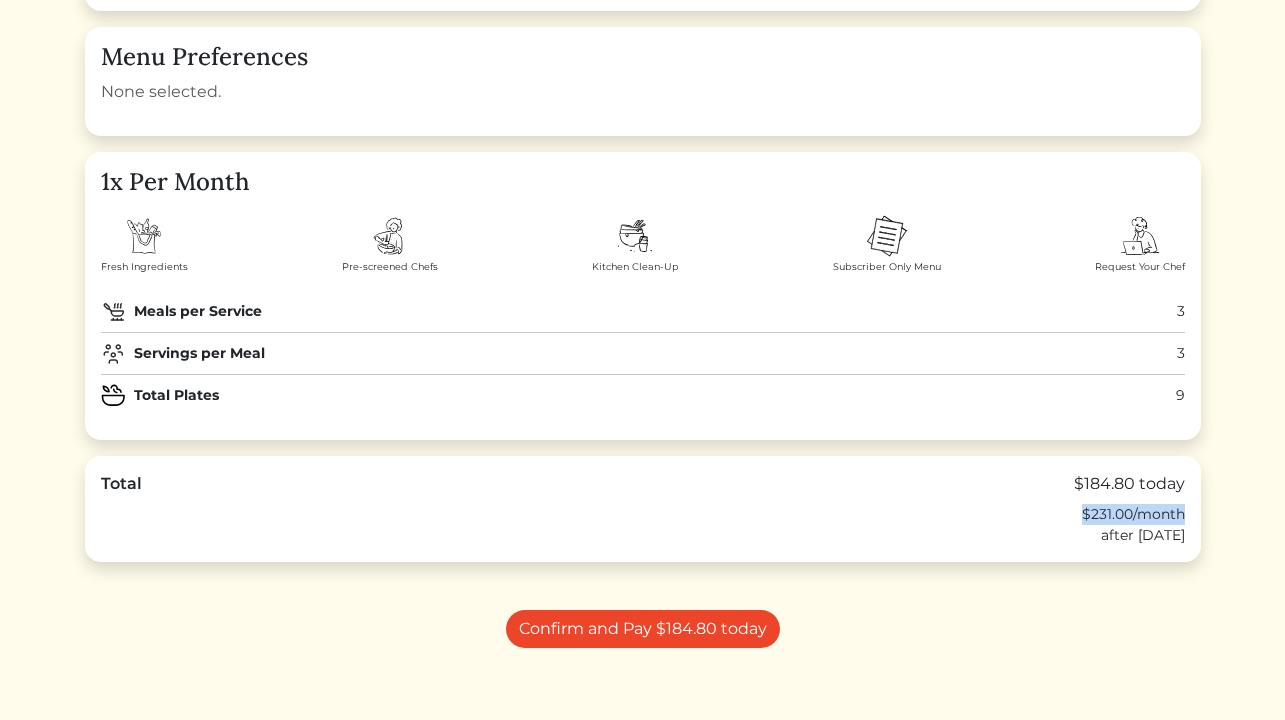 drag, startPoint x: 1190, startPoint y: 511, endPoint x: 1080, endPoint y: 504, distance: 110.2225 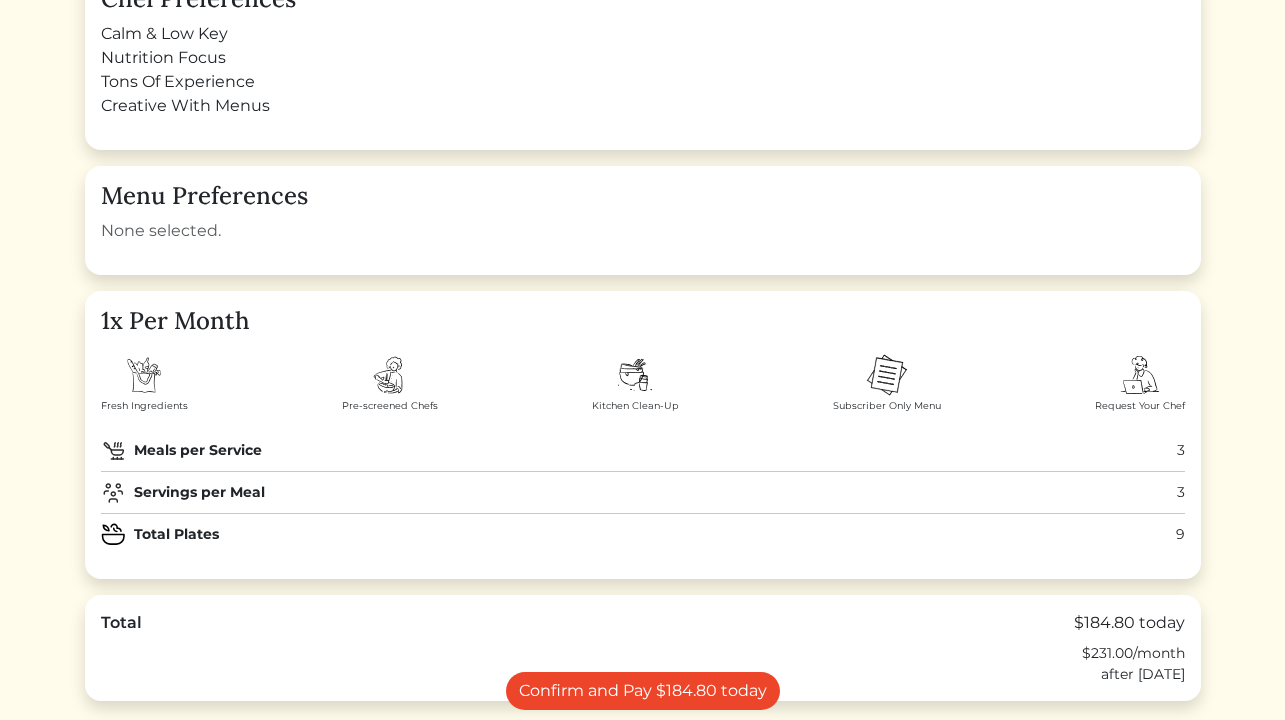 scroll, scrollTop: 202, scrollLeft: 0, axis: vertical 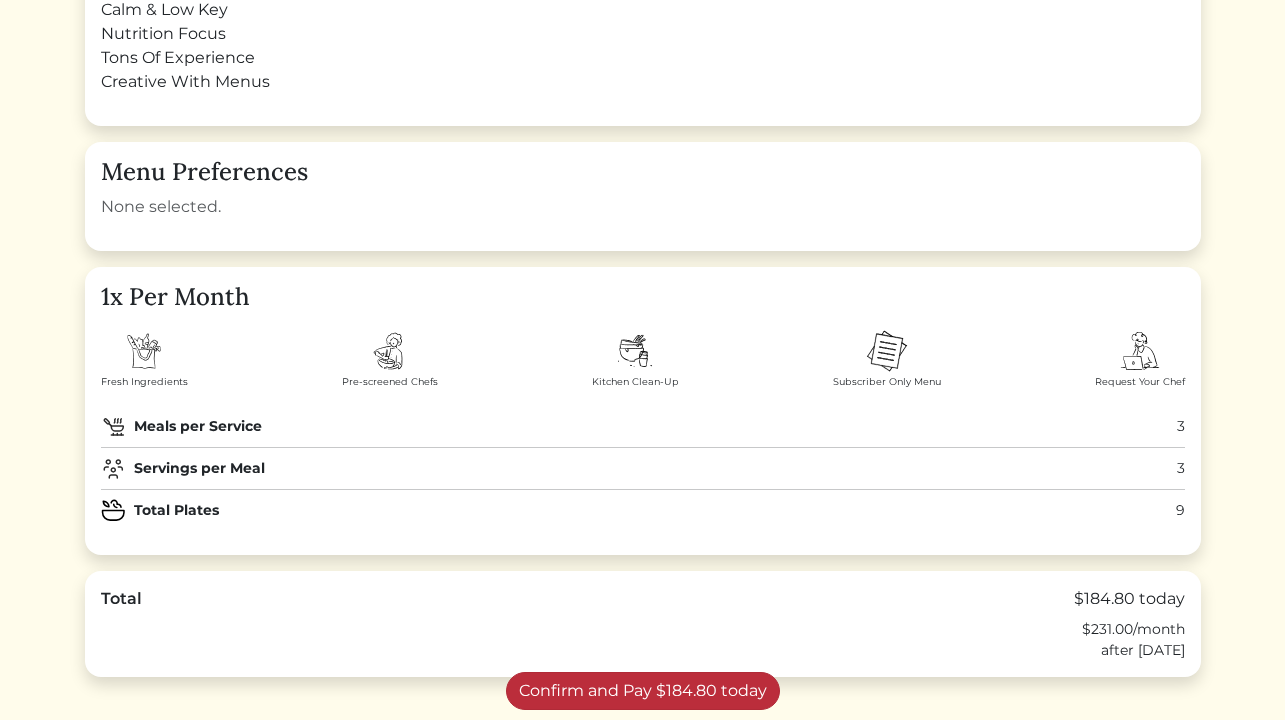 click on "Confirm and Pay $184.80 today" at bounding box center [643, 691] 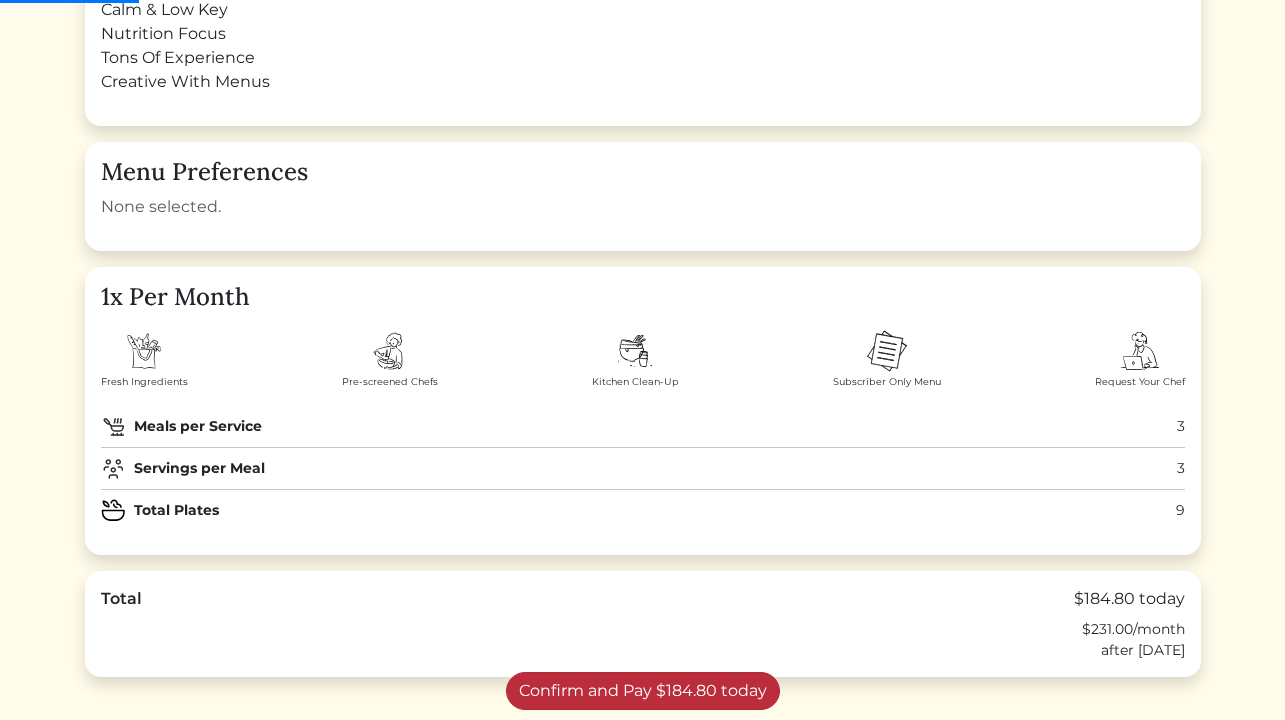 click on "Confirm and Pay $184.80 today" at bounding box center (643, 691) 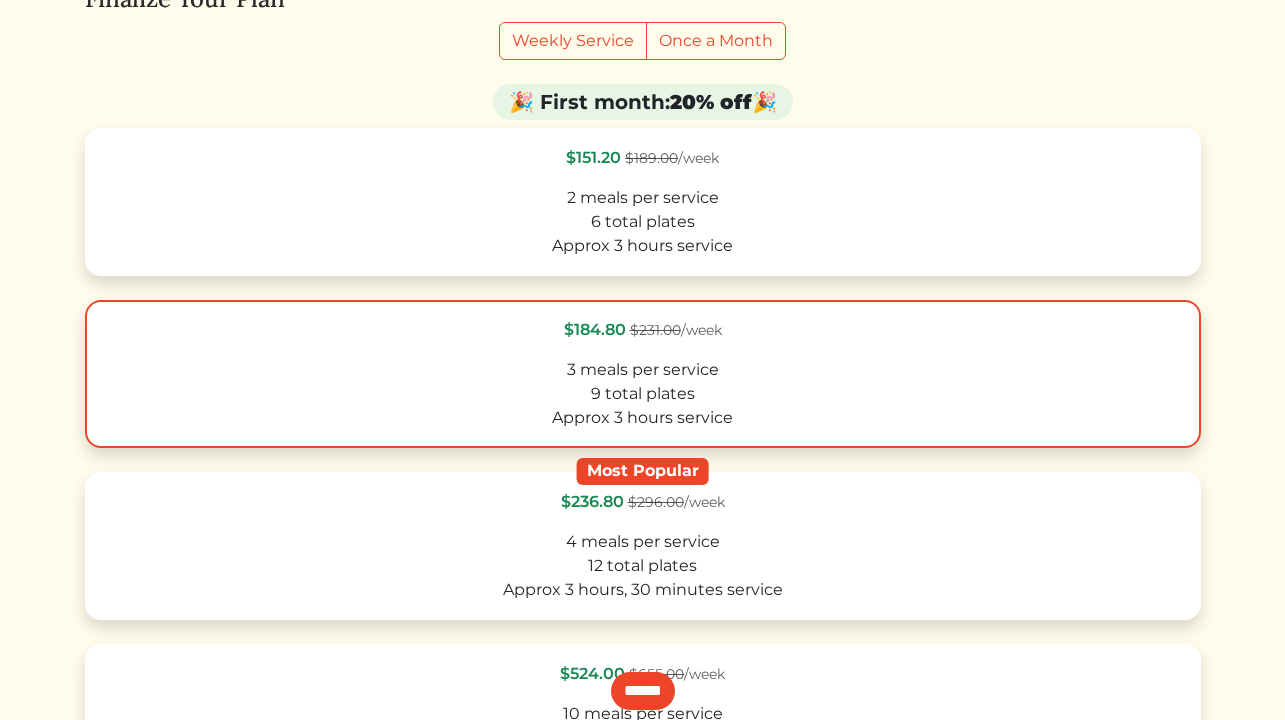 scroll, scrollTop: 311, scrollLeft: 0, axis: vertical 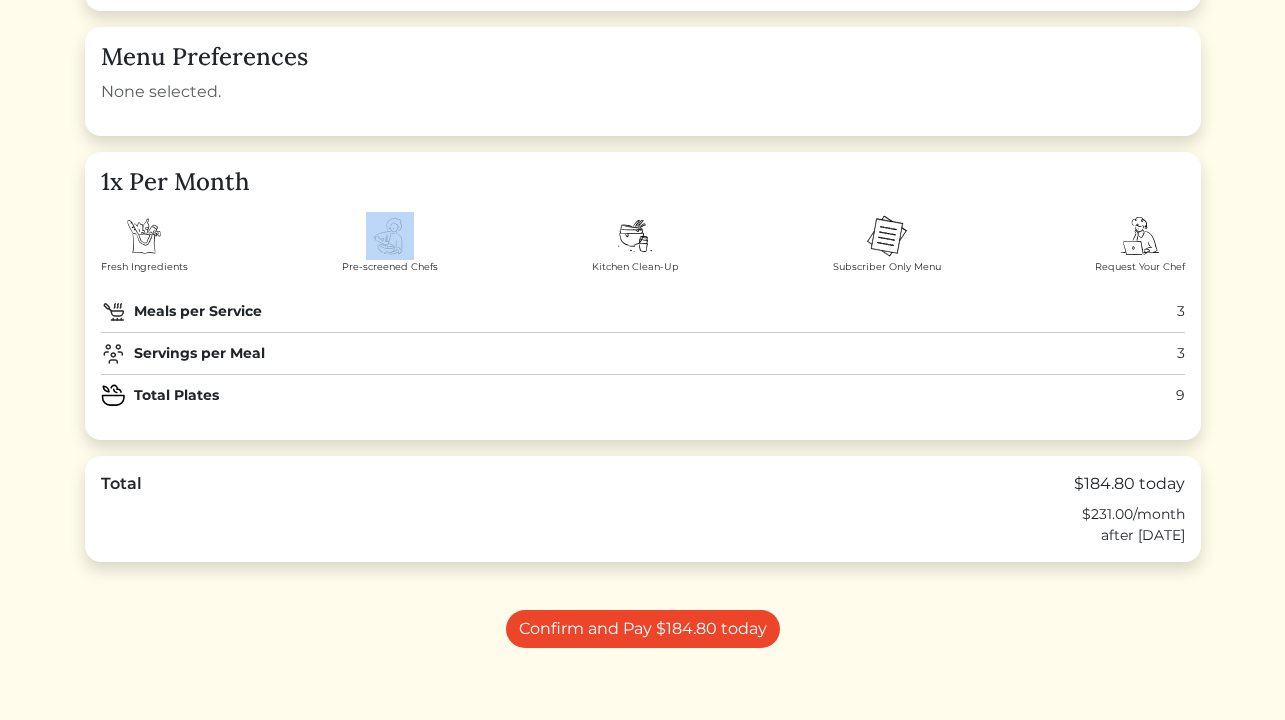 click on "Pre-screened Chefs" at bounding box center (390, 243) 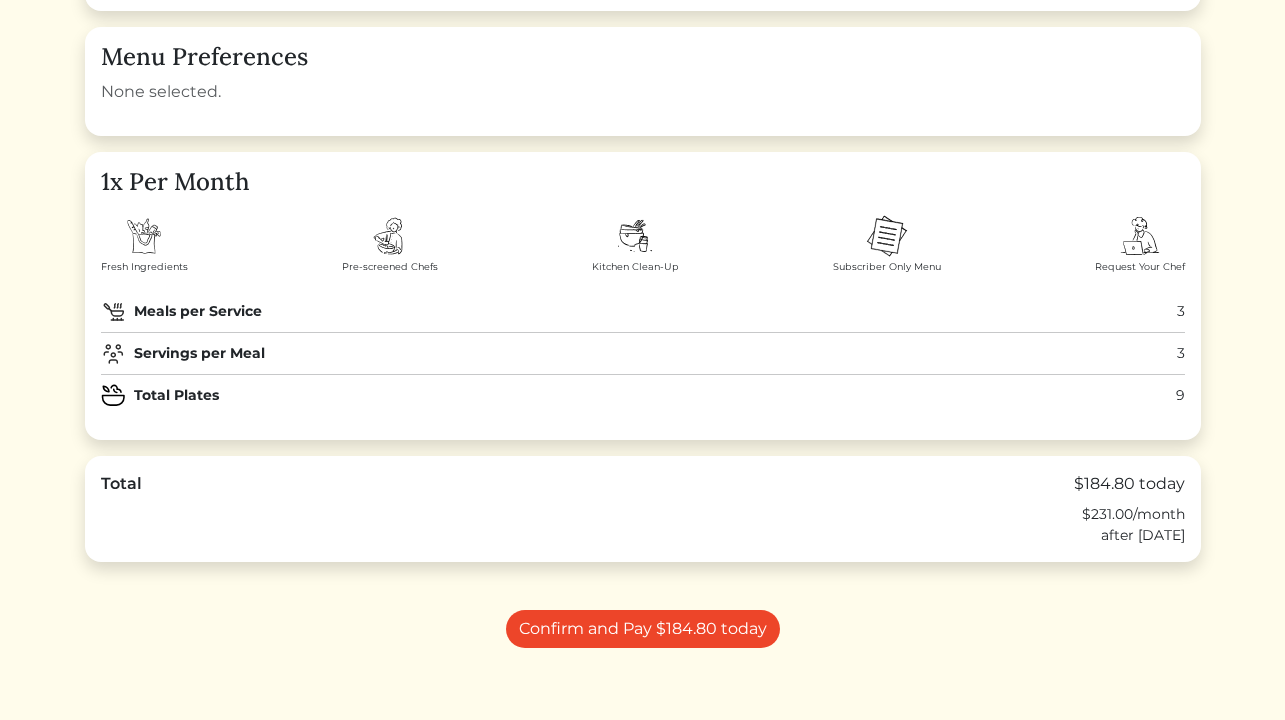 click on "Meals per Service
3" at bounding box center [643, 311] 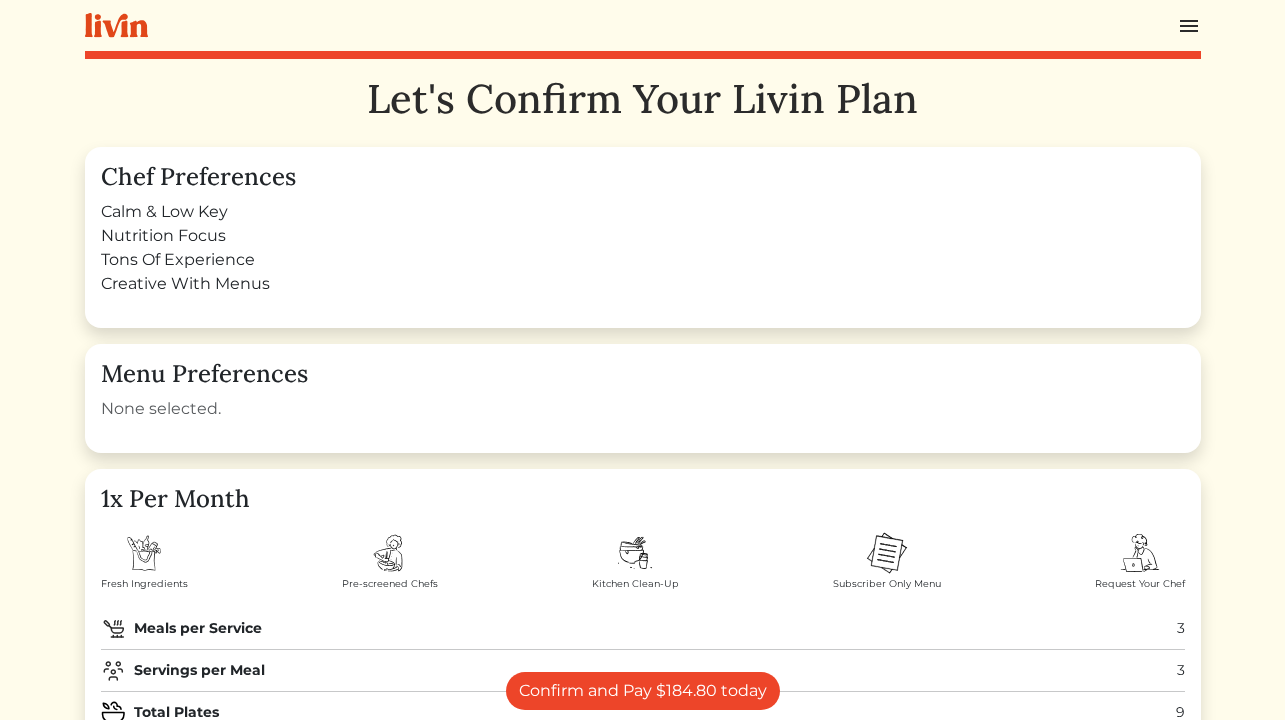 scroll, scrollTop: 0, scrollLeft: 0, axis: both 